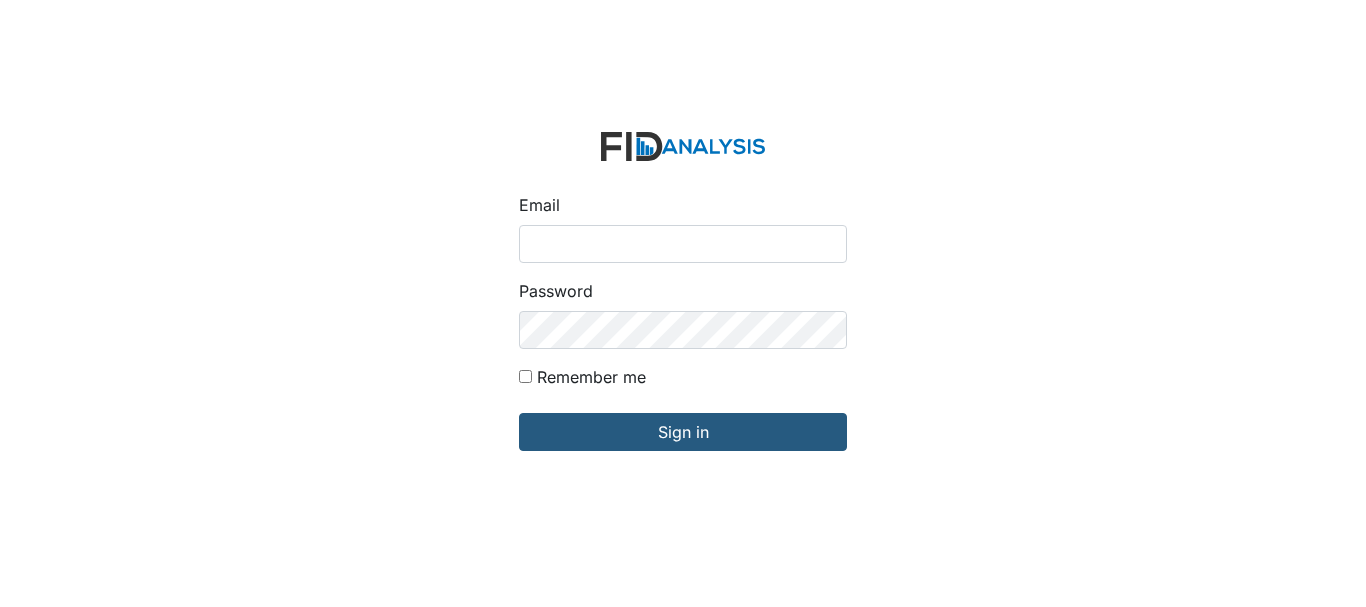 scroll, scrollTop: 0, scrollLeft: 0, axis: both 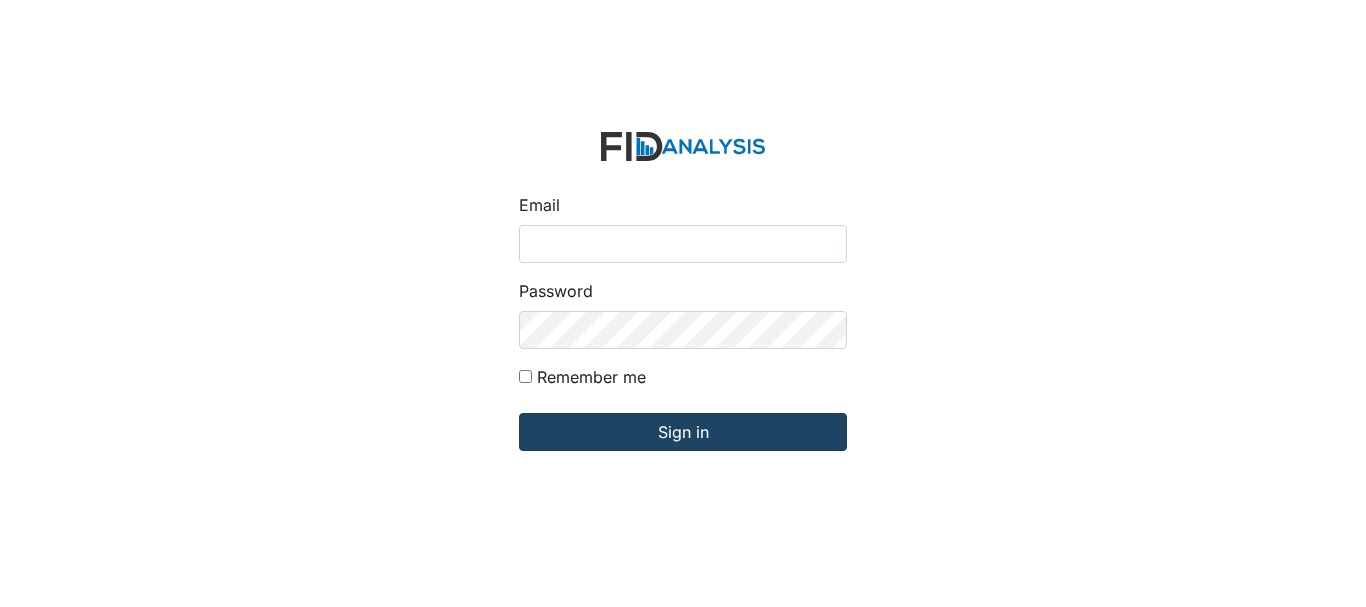 type on "[EMAIL]" 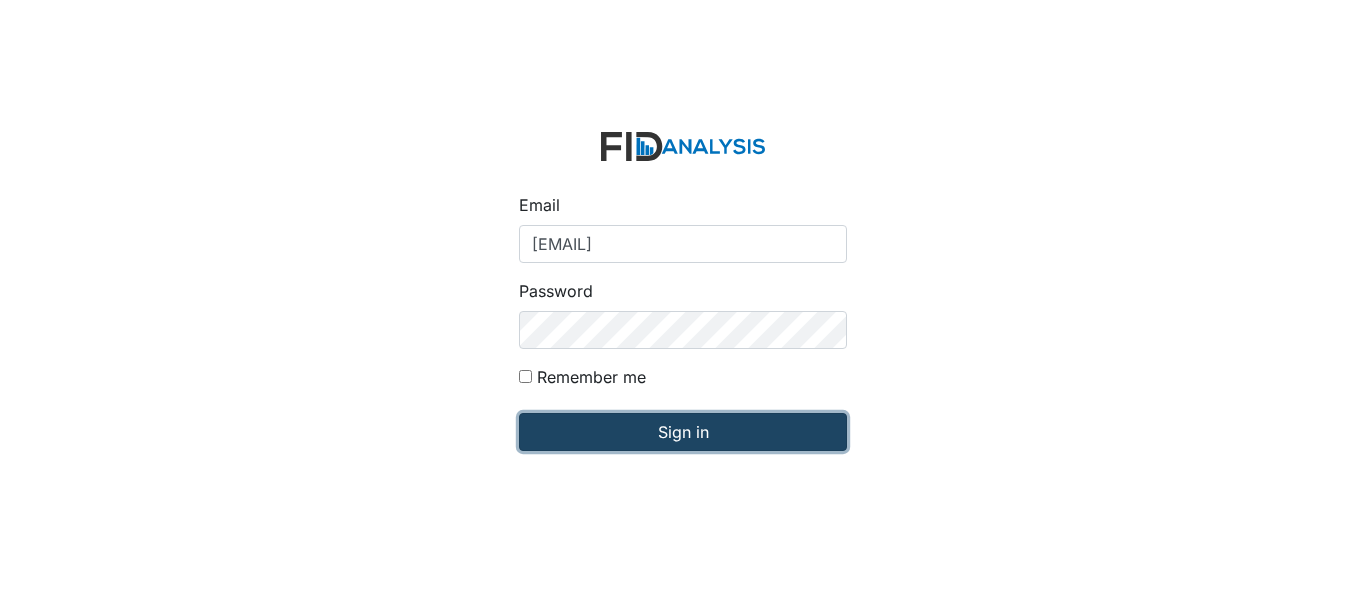 click on "Sign in" at bounding box center [683, 432] 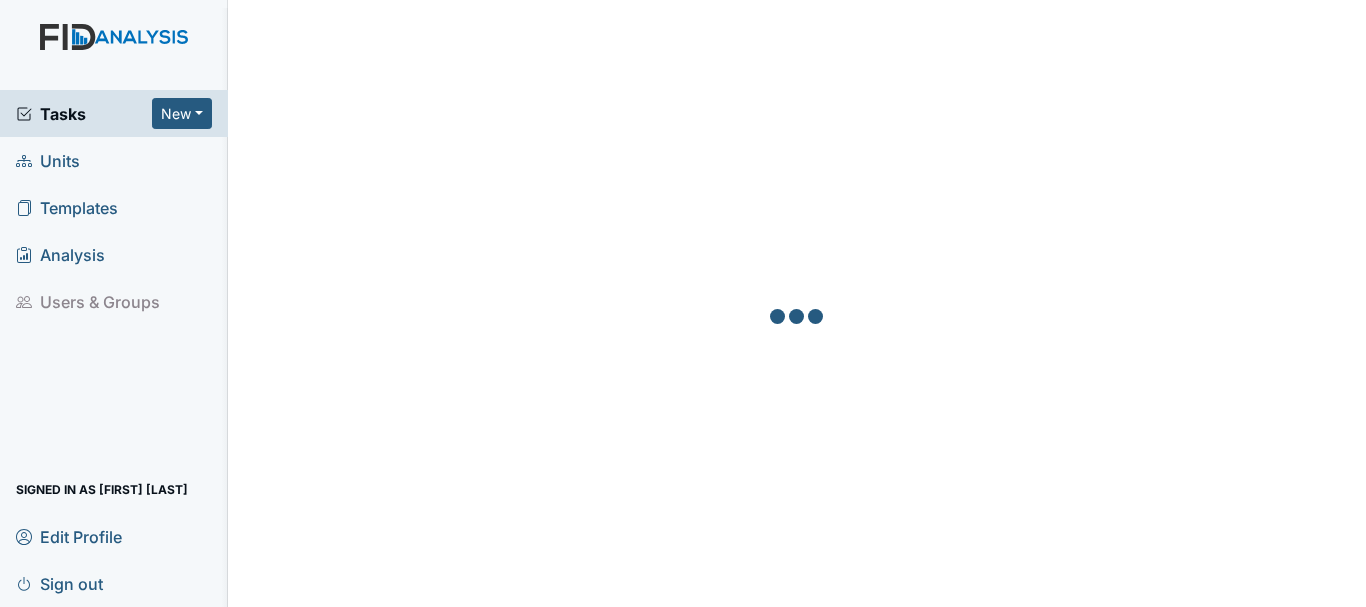 scroll, scrollTop: 0, scrollLeft: 0, axis: both 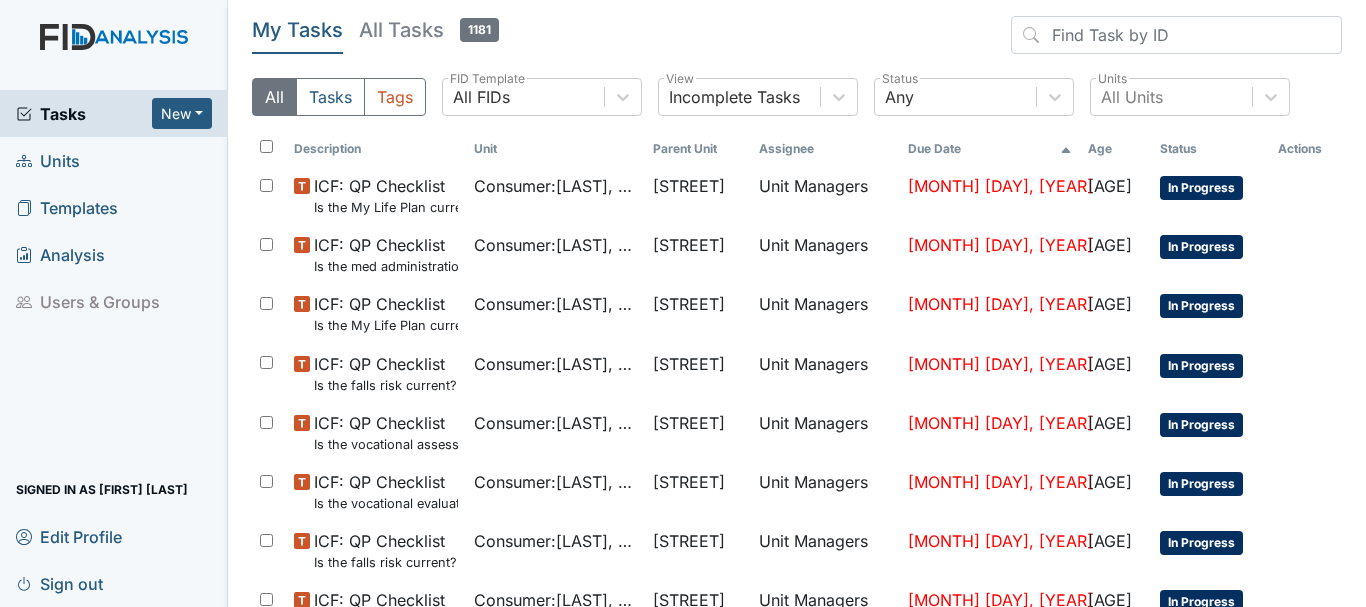 click on "Units" at bounding box center (114, 160) 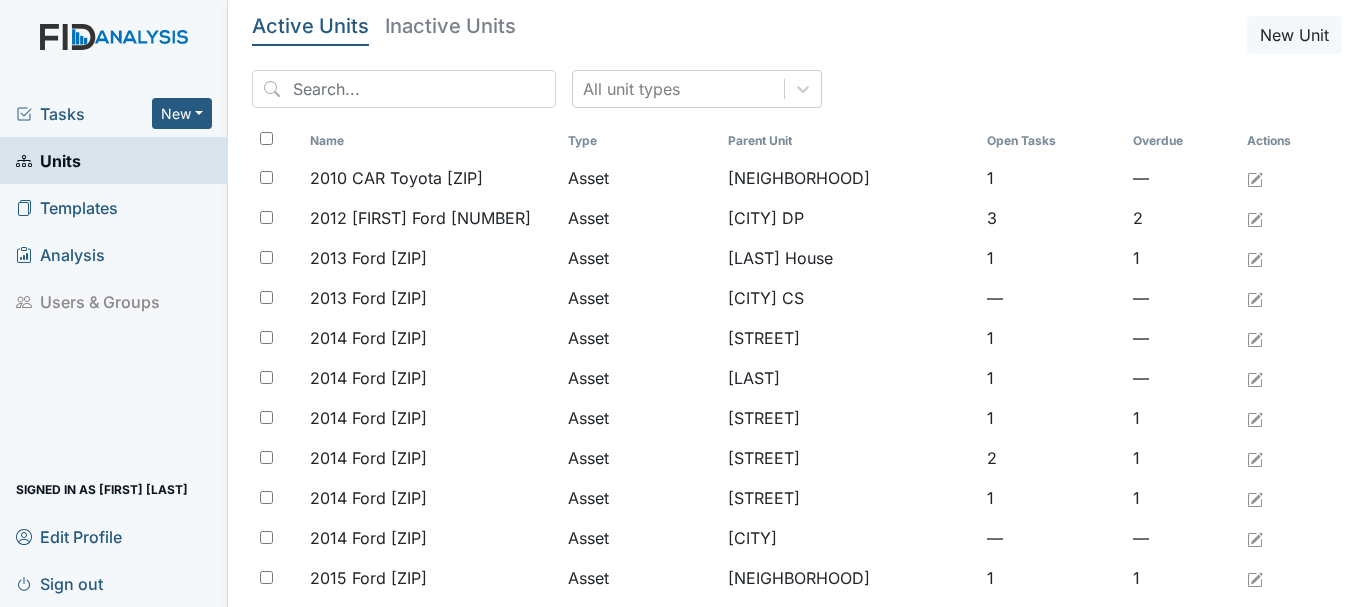 scroll, scrollTop: 0, scrollLeft: 0, axis: both 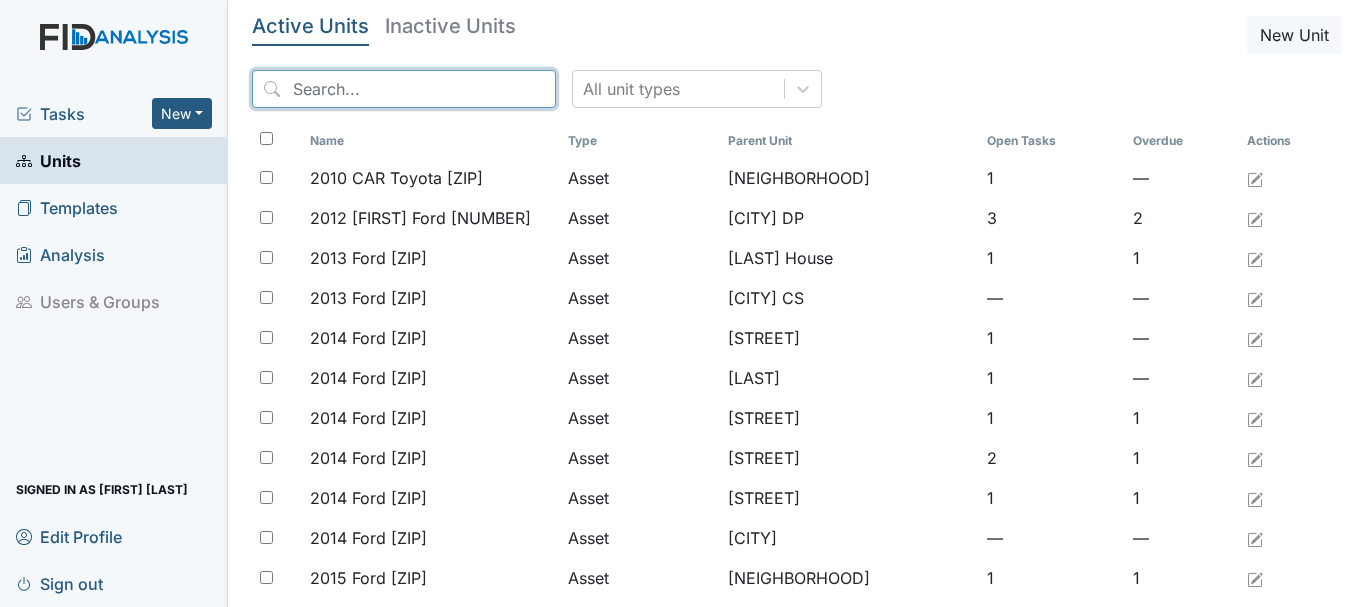 click at bounding box center [404, 89] 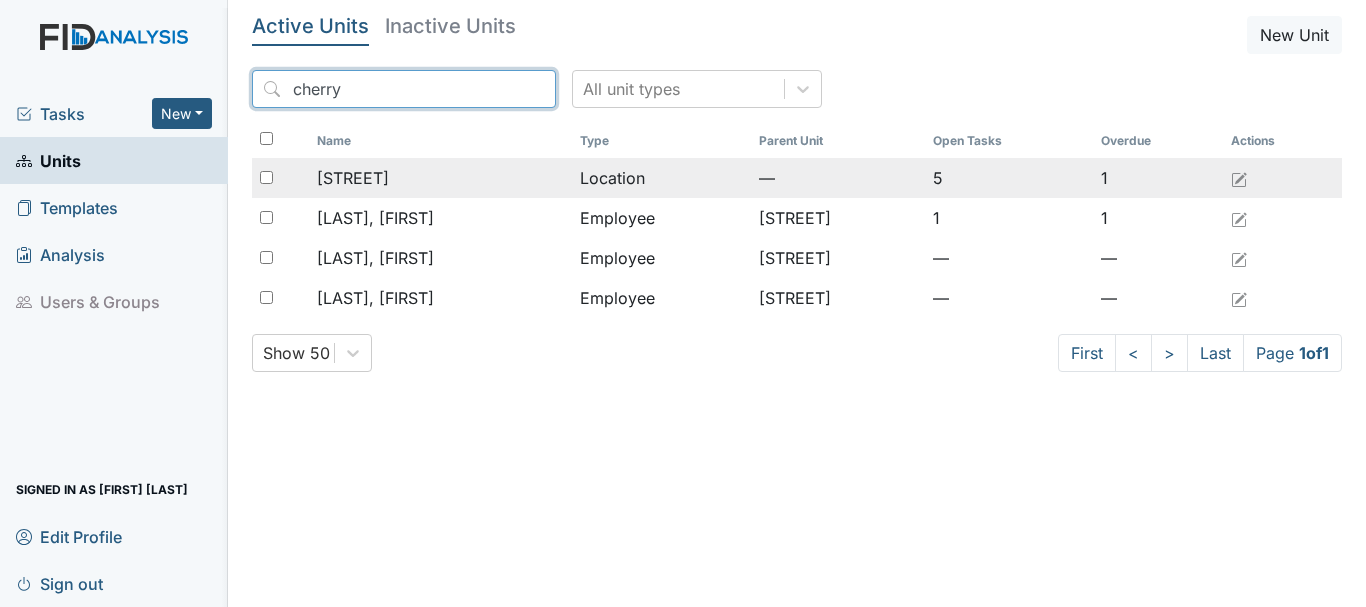 type on "cherry" 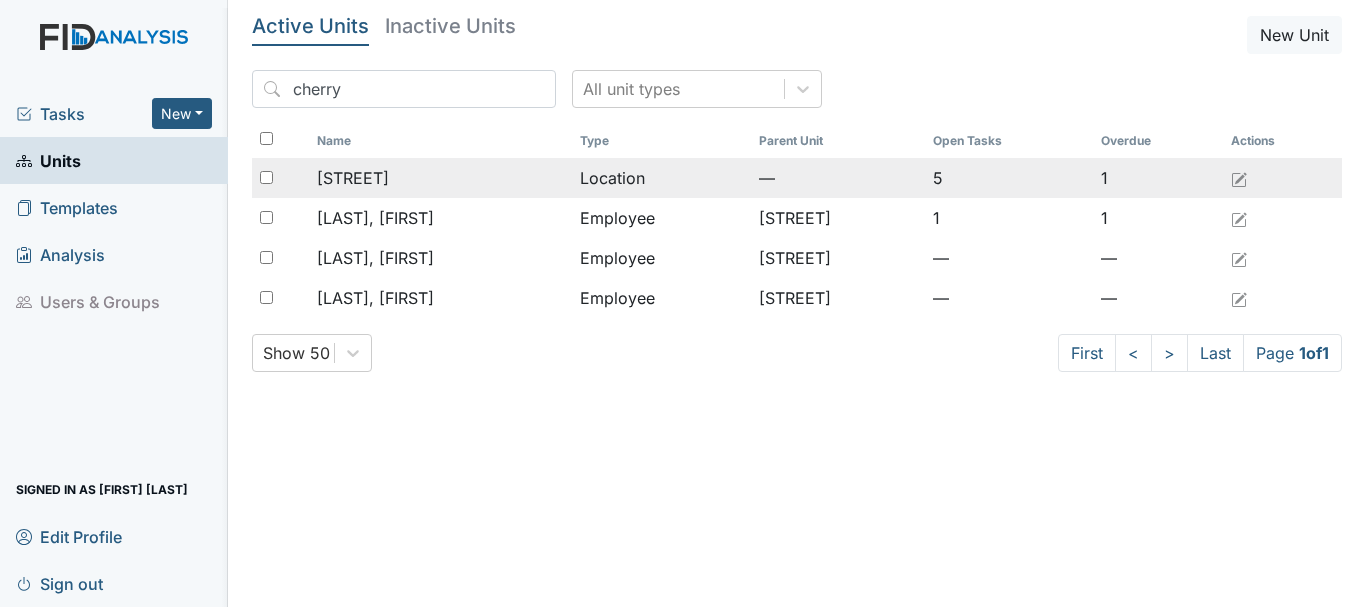 click on "[STREET]" at bounding box center (353, 178) 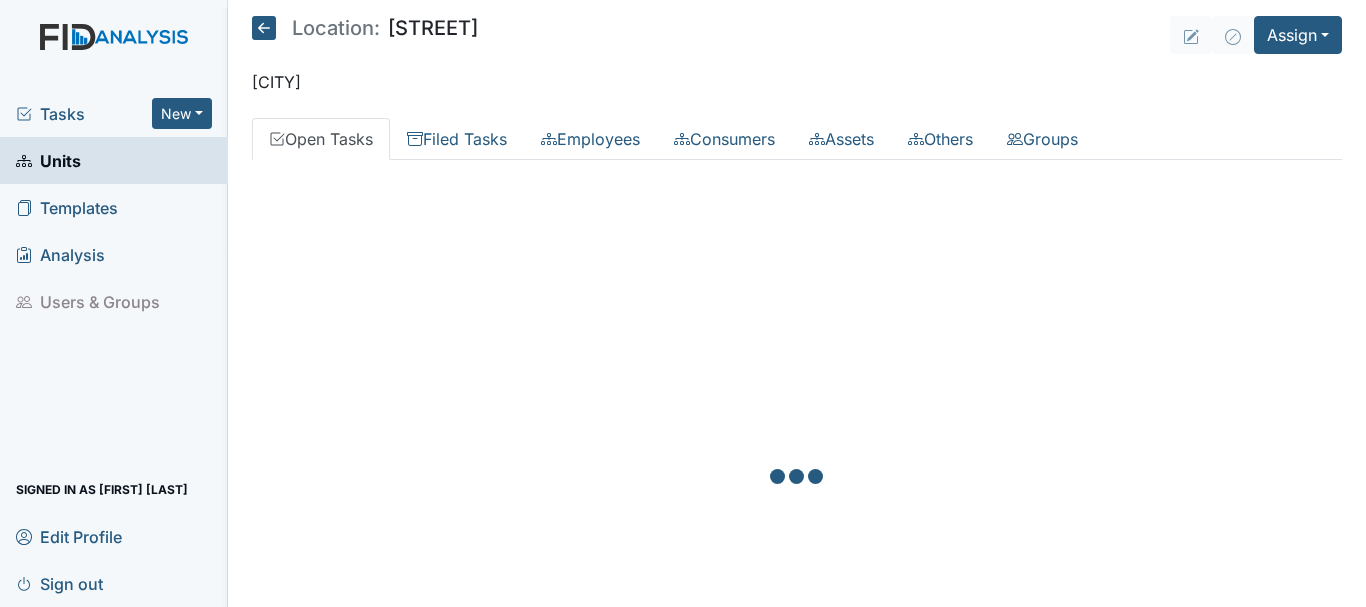 scroll, scrollTop: 0, scrollLeft: 0, axis: both 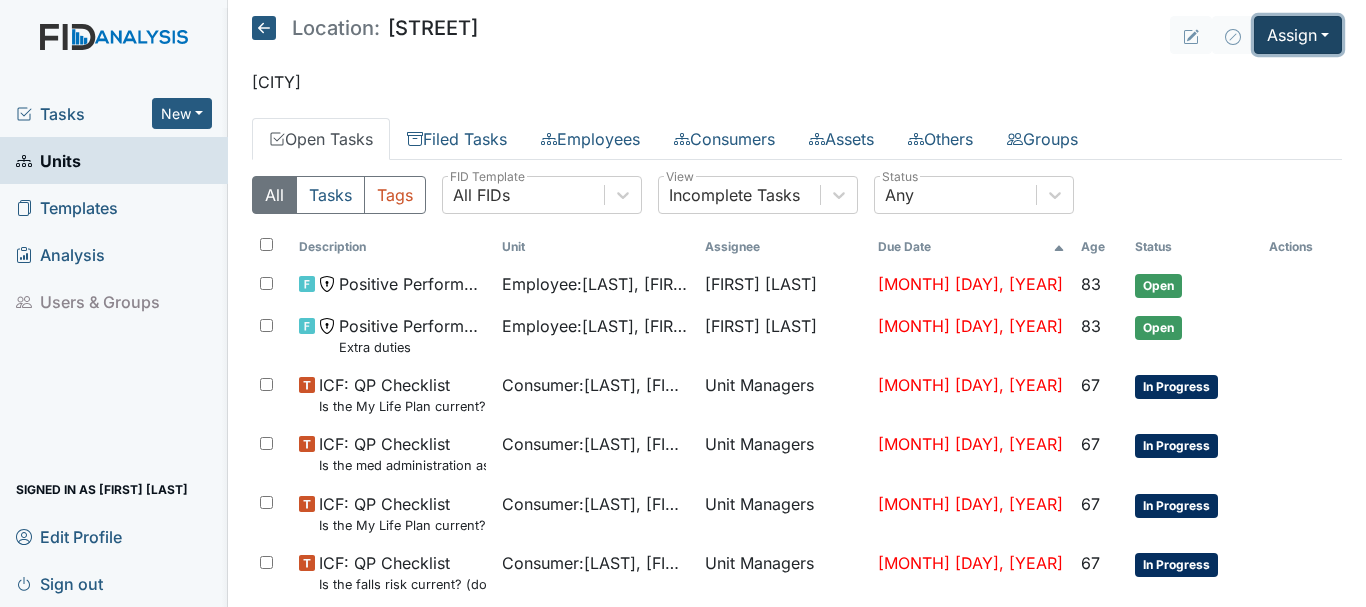click on "Assign" at bounding box center (1298, 35) 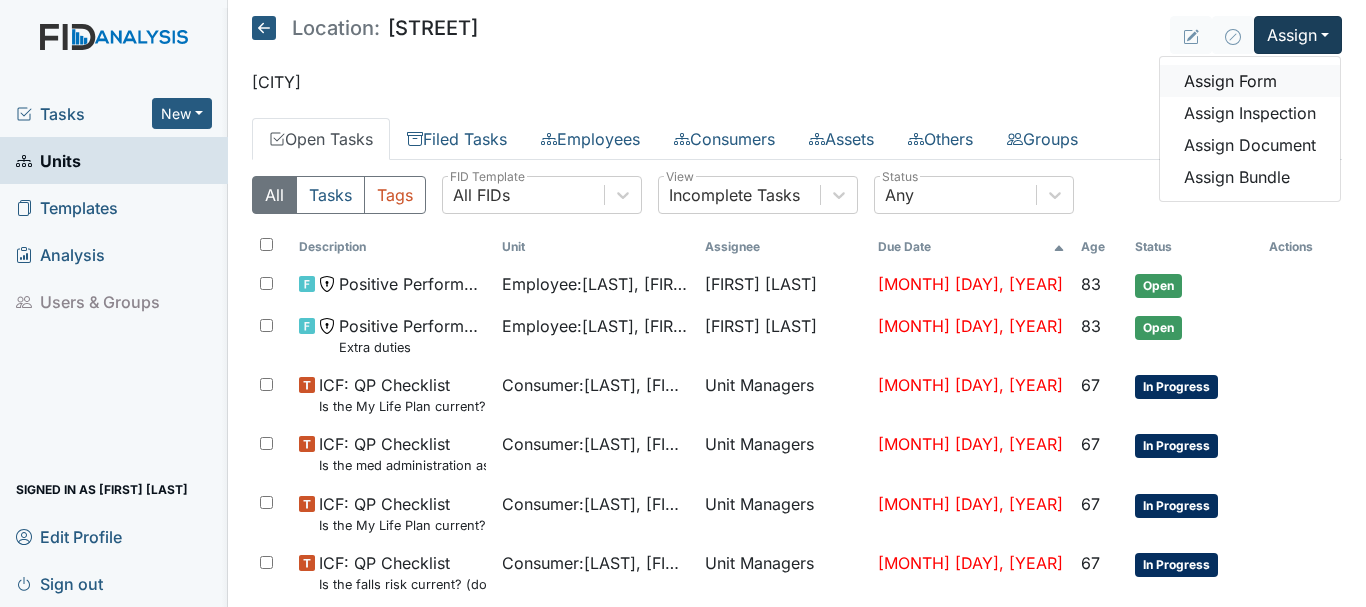 click on "Assign Form" at bounding box center (1250, 81) 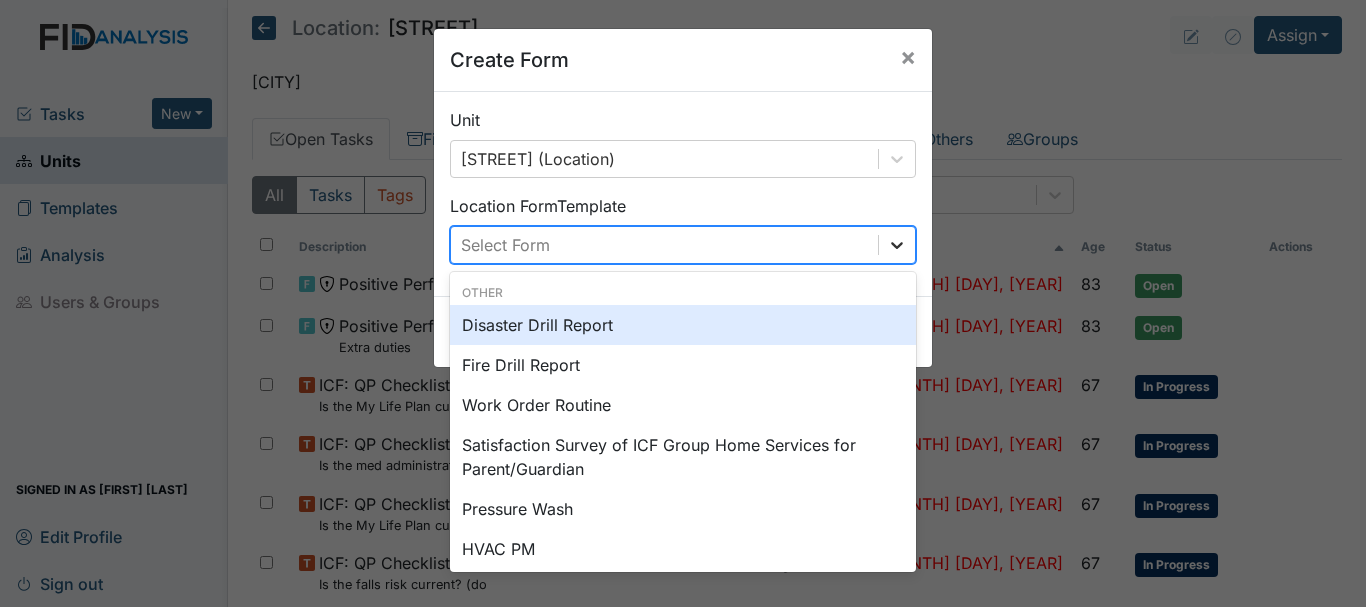 click at bounding box center (897, 245) 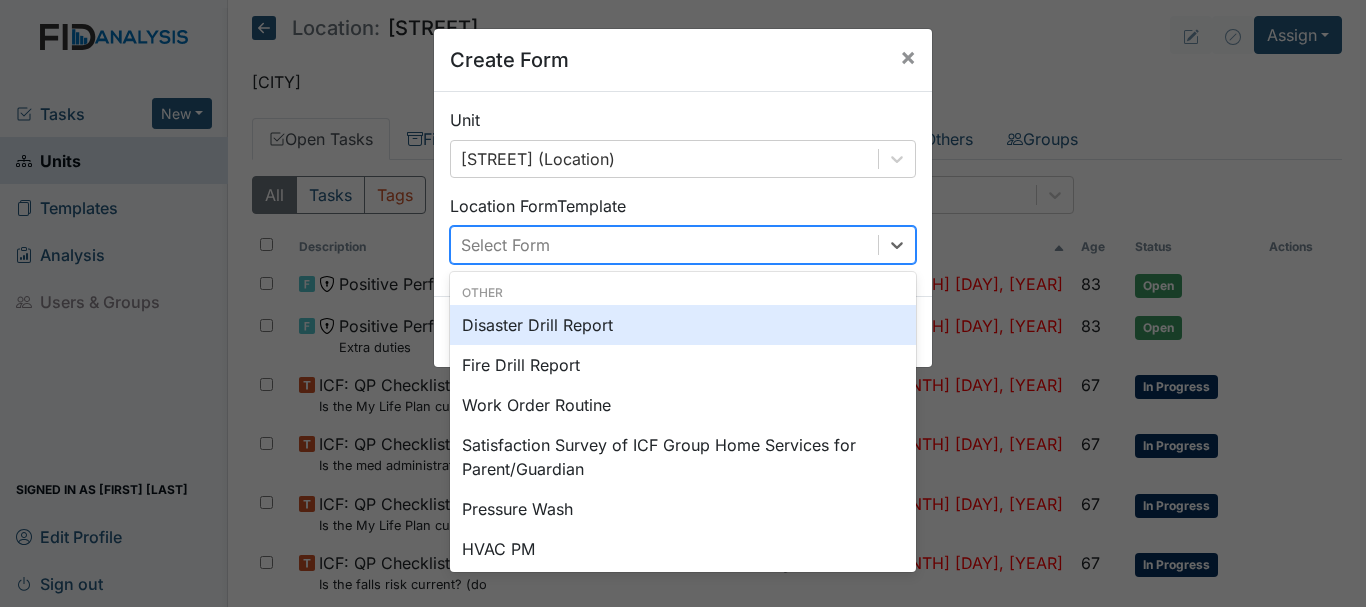 click on "Disaster Drill Report" at bounding box center (683, 325) 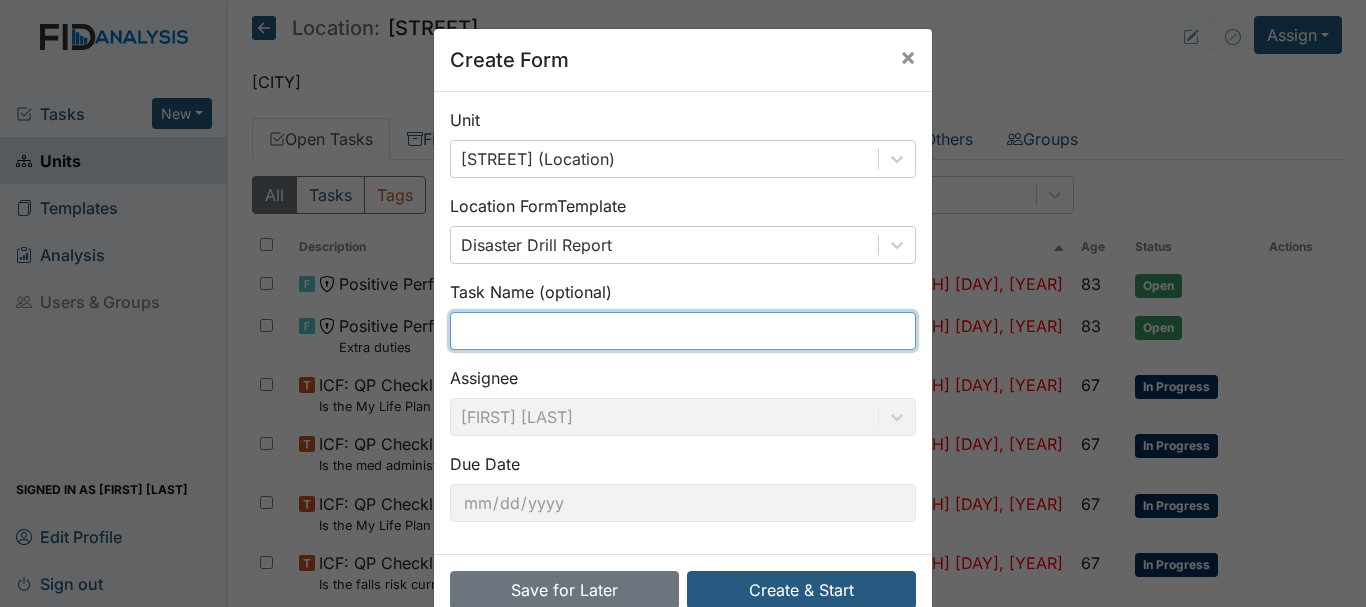 click at bounding box center (683, 331) 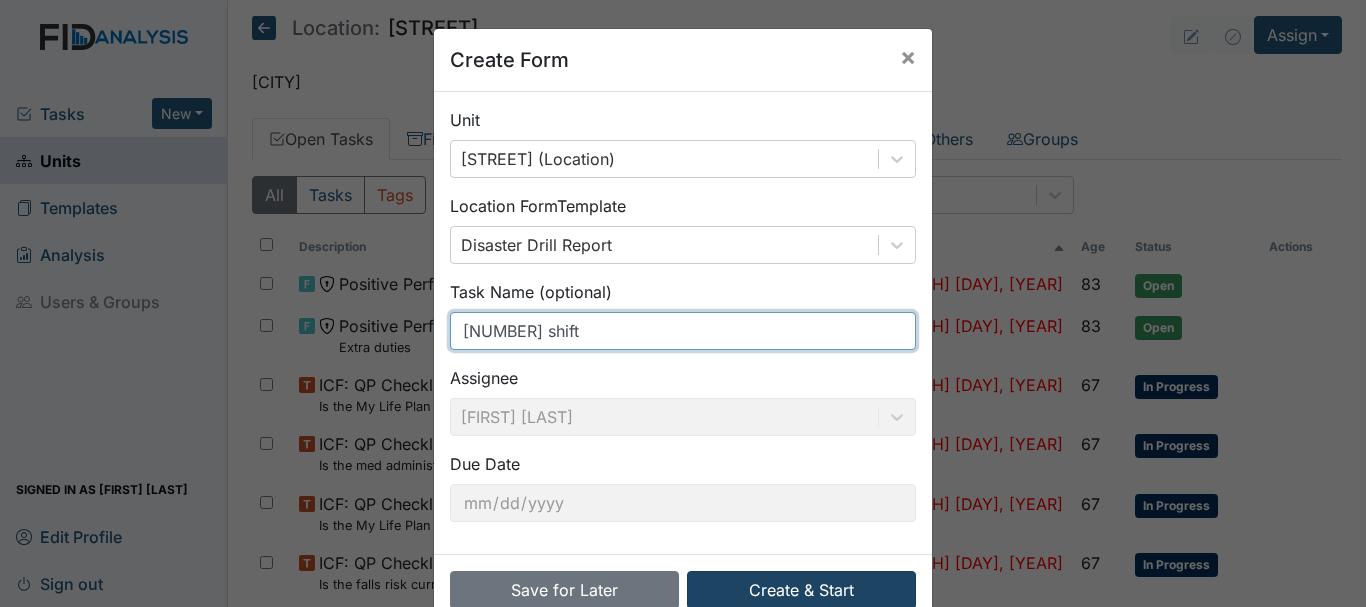 type on "3 shift" 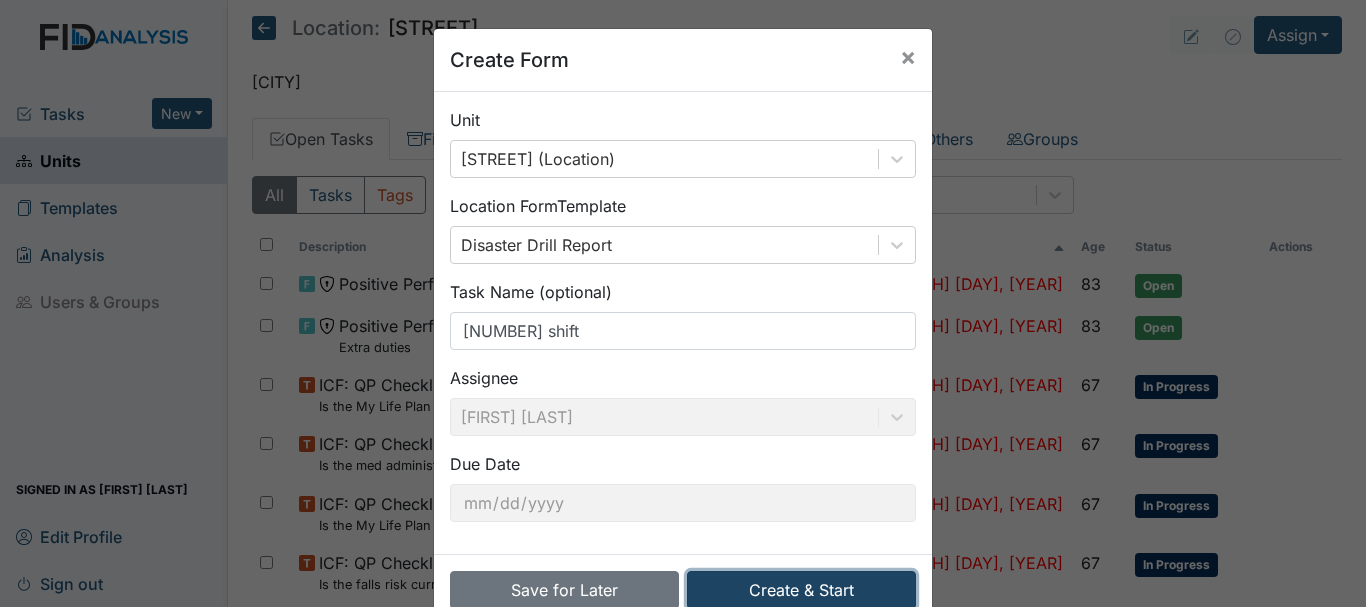 click on "Create & Start" at bounding box center (801, 590) 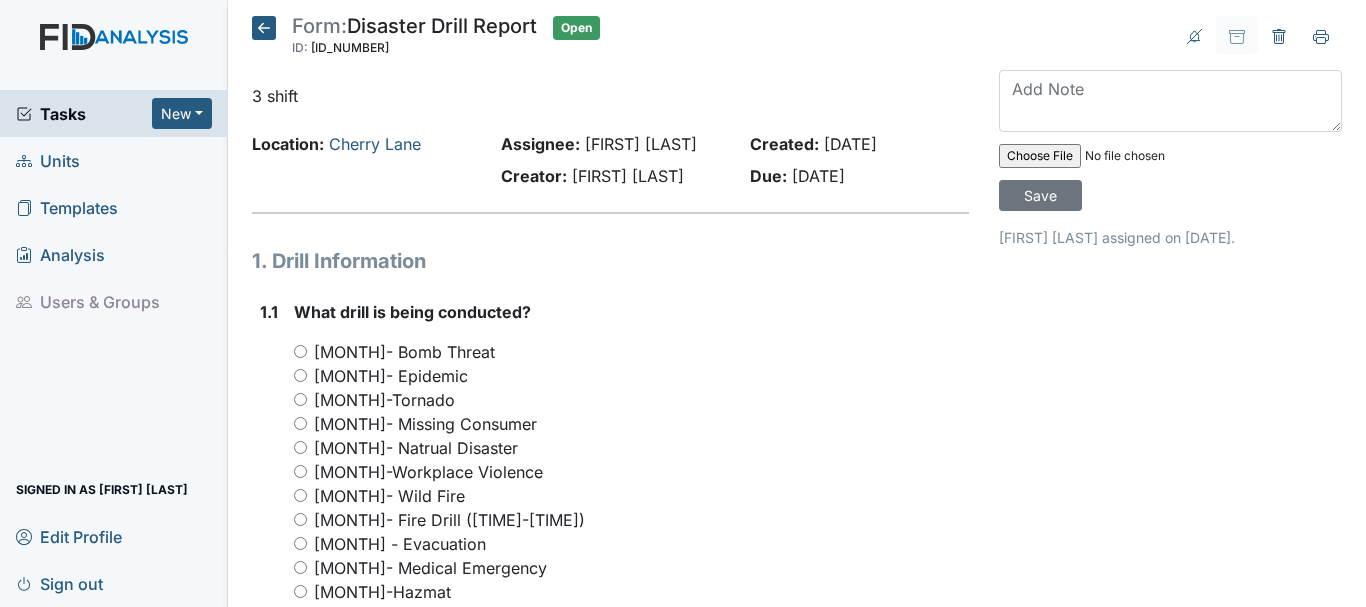 scroll, scrollTop: 0, scrollLeft: 0, axis: both 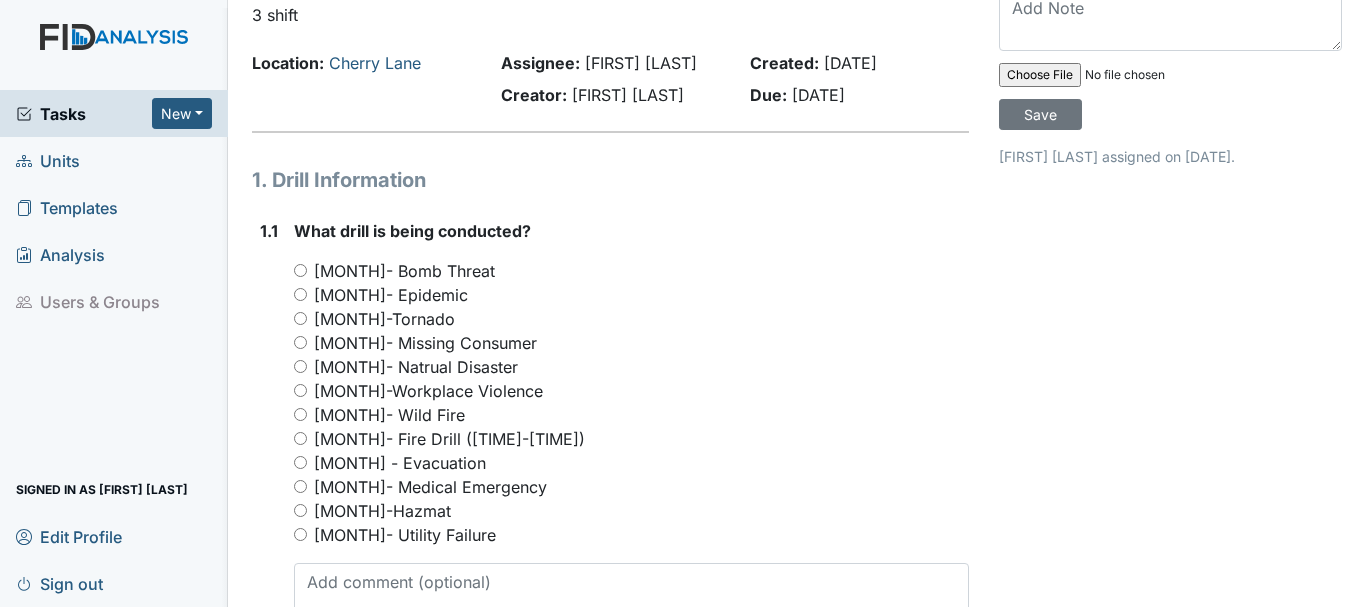 click on "[MONTH]- Wild Fire" at bounding box center (300, 414) 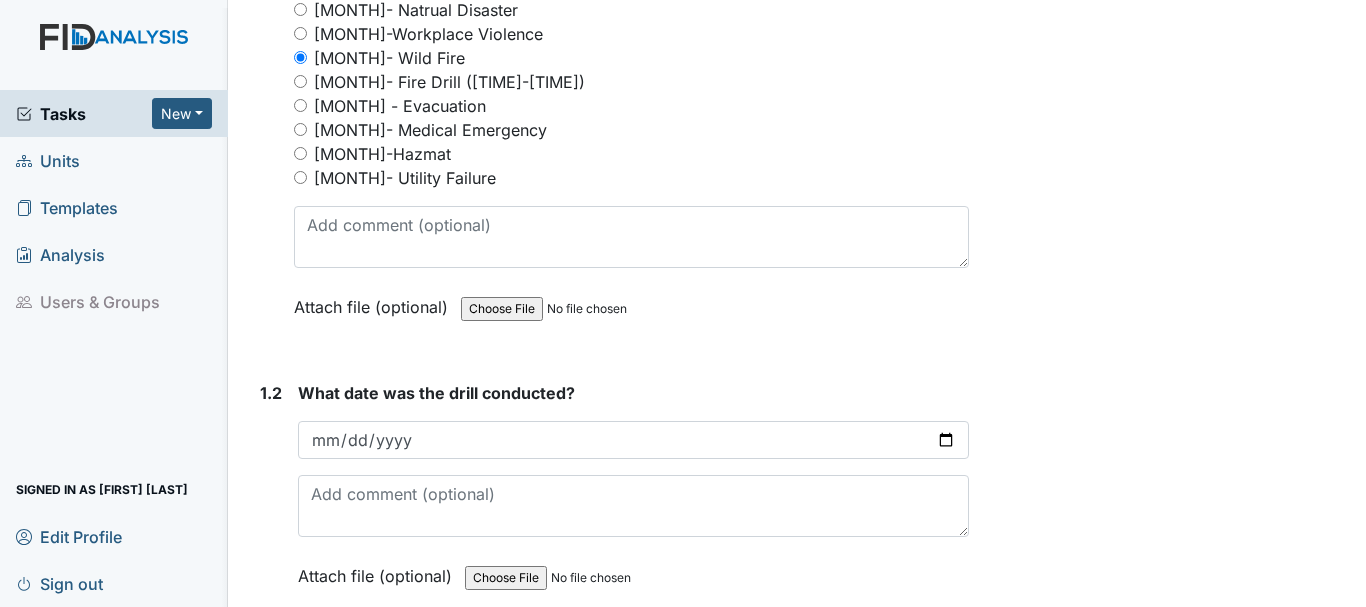 scroll, scrollTop: 443, scrollLeft: 0, axis: vertical 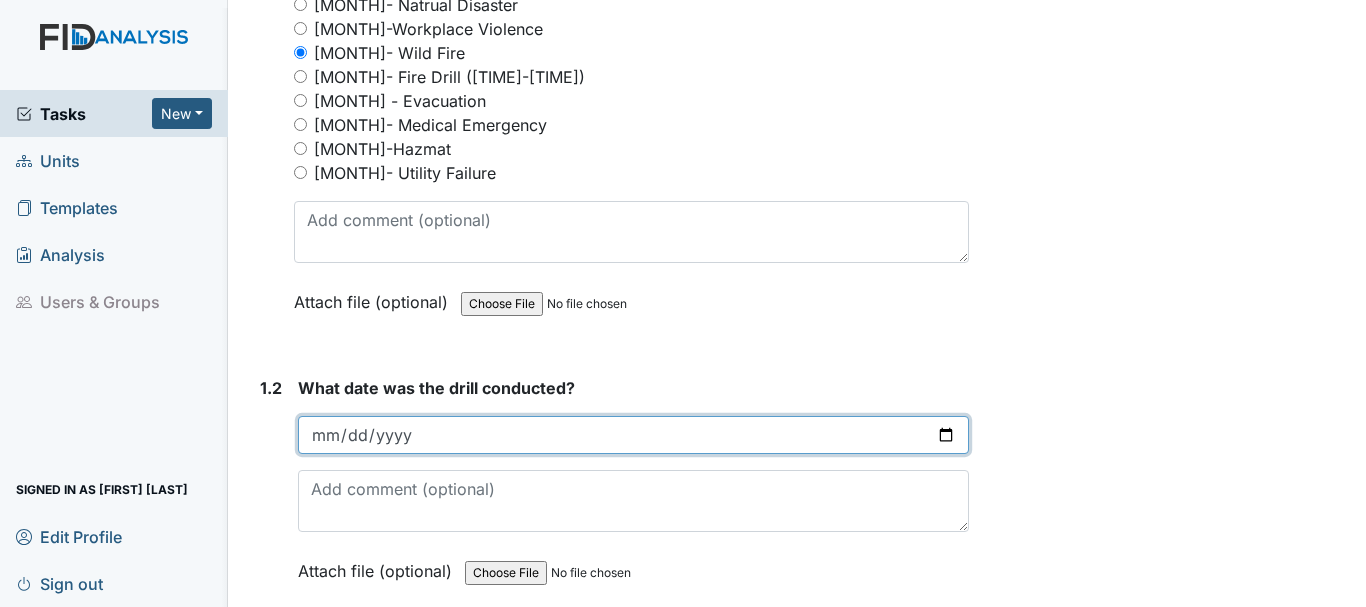 click at bounding box center [633, 435] 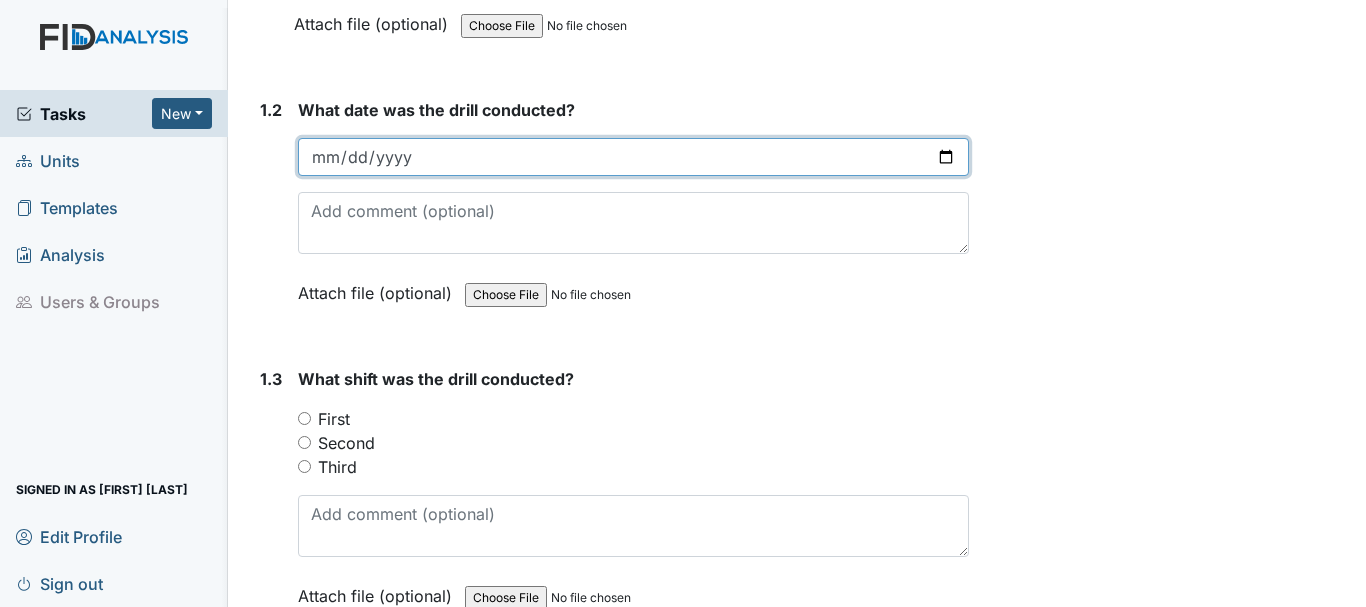 scroll, scrollTop: 722, scrollLeft: 0, axis: vertical 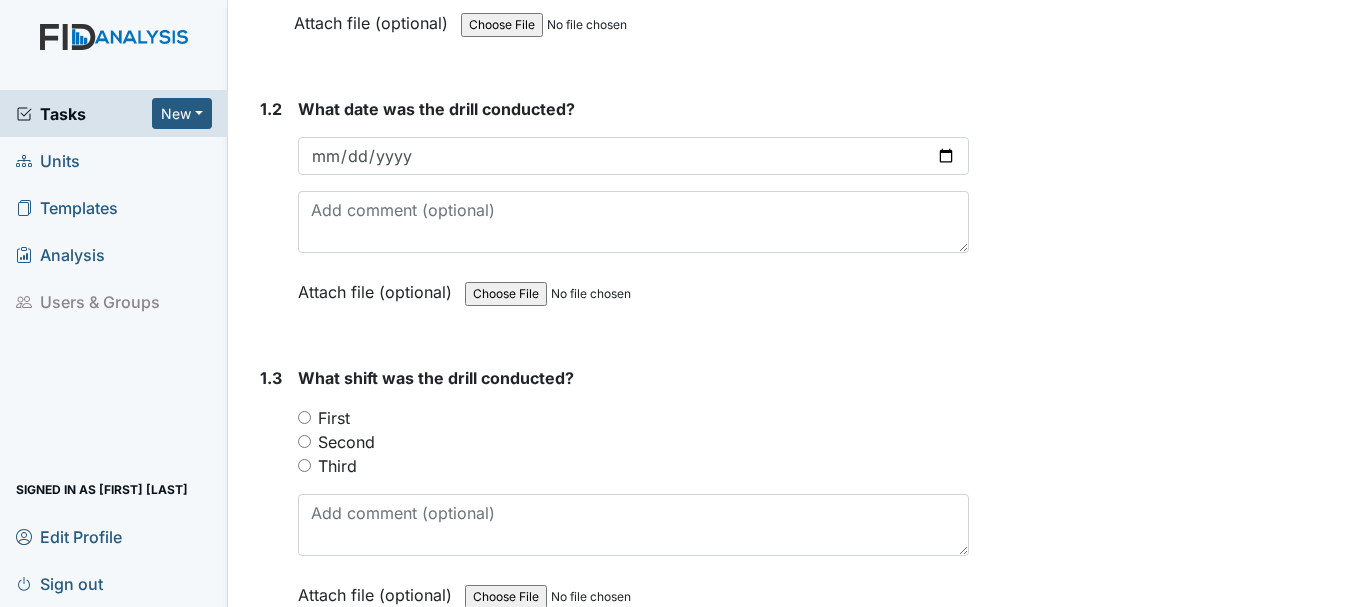 click on "Third" at bounding box center (304, 465) 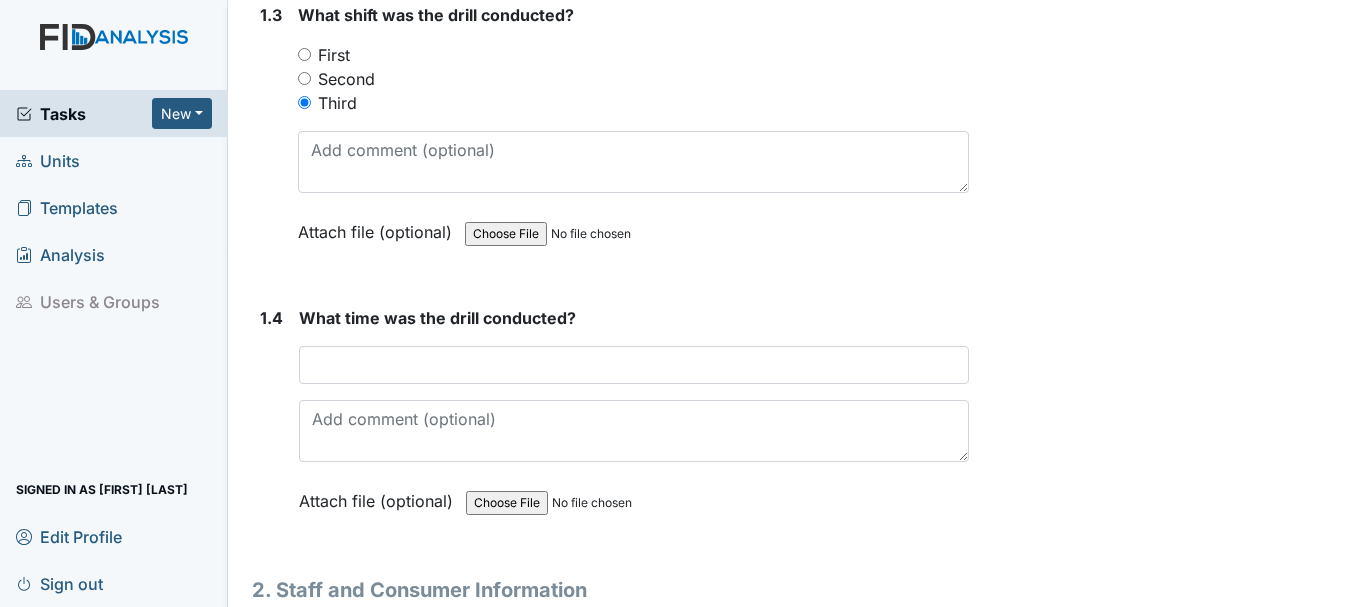 scroll, scrollTop: 1087, scrollLeft: 0, axis: vertical 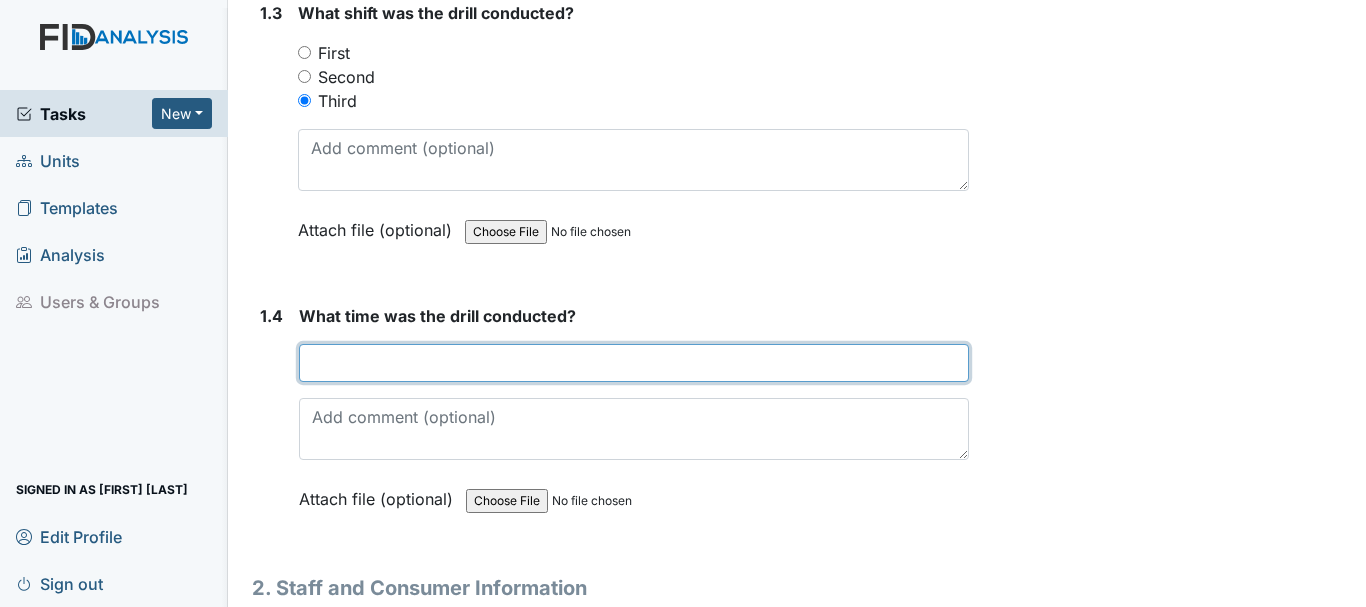 click at bounding box center [634, 363] 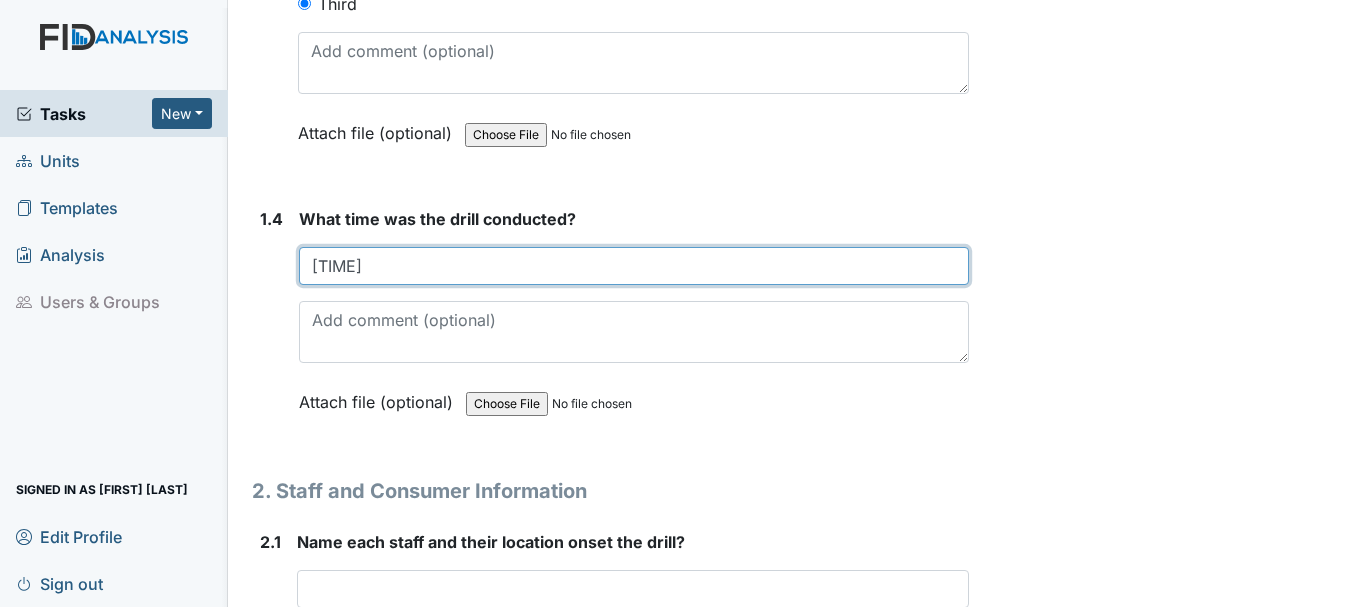 scroll, scrollTop: 1272, scrollLeft: 0, axis: vertical 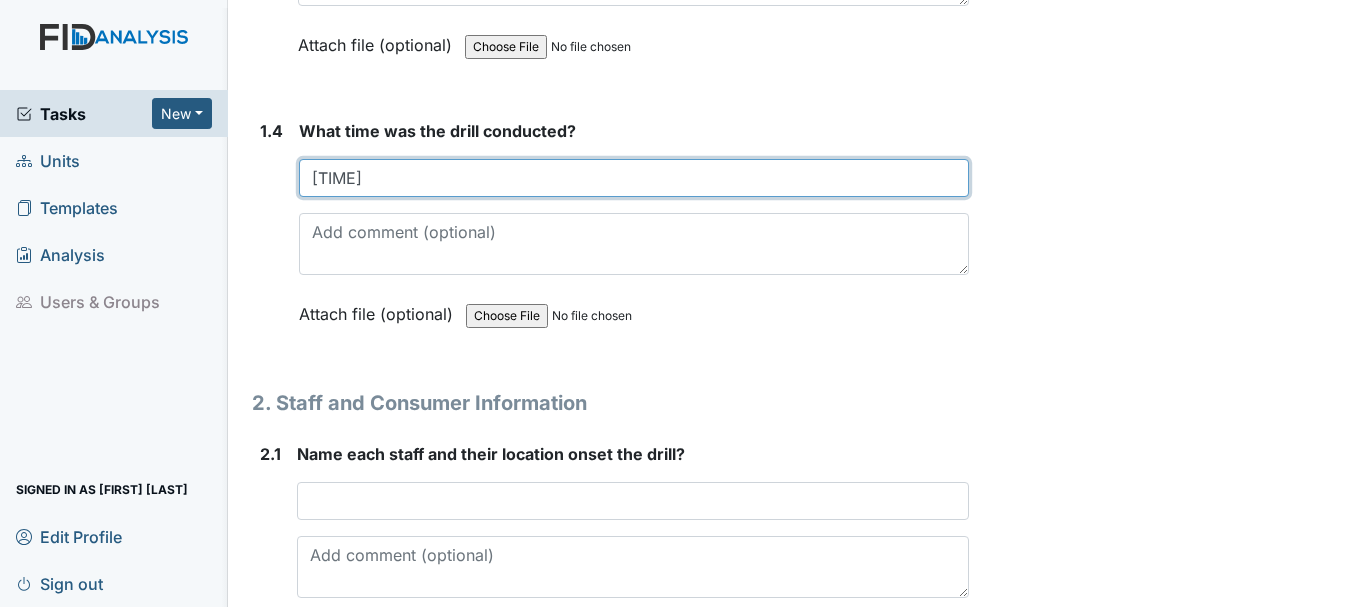 type on "[TIME]" 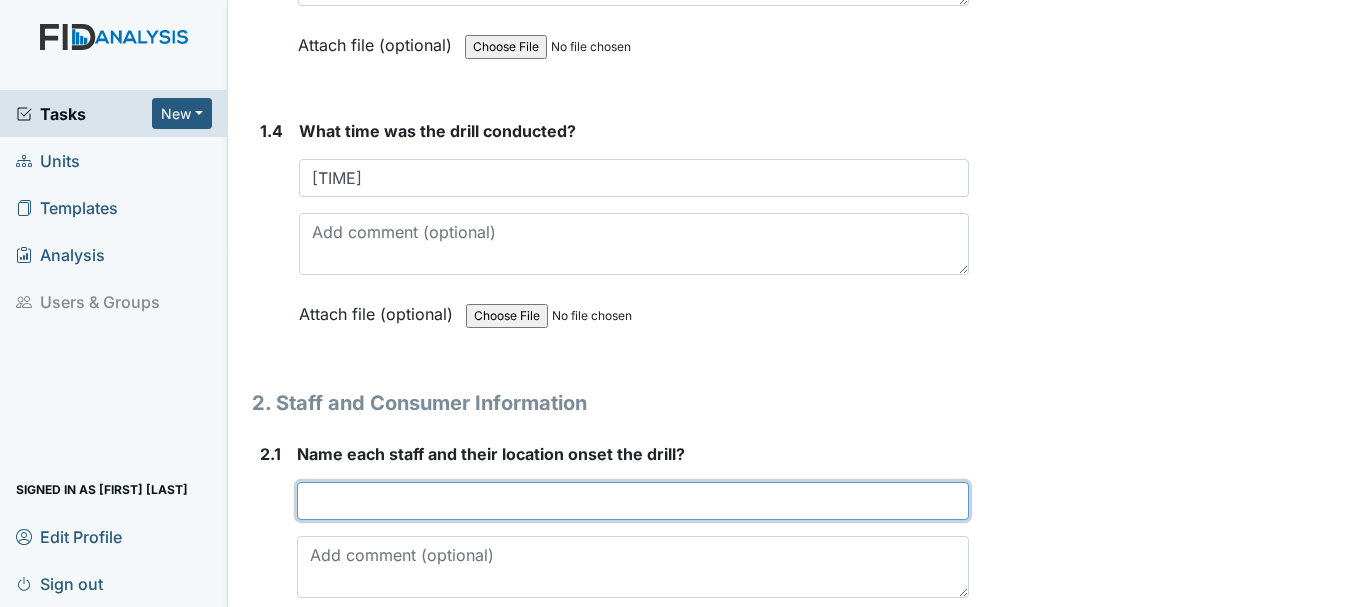 click at bounding box center [633, 501] 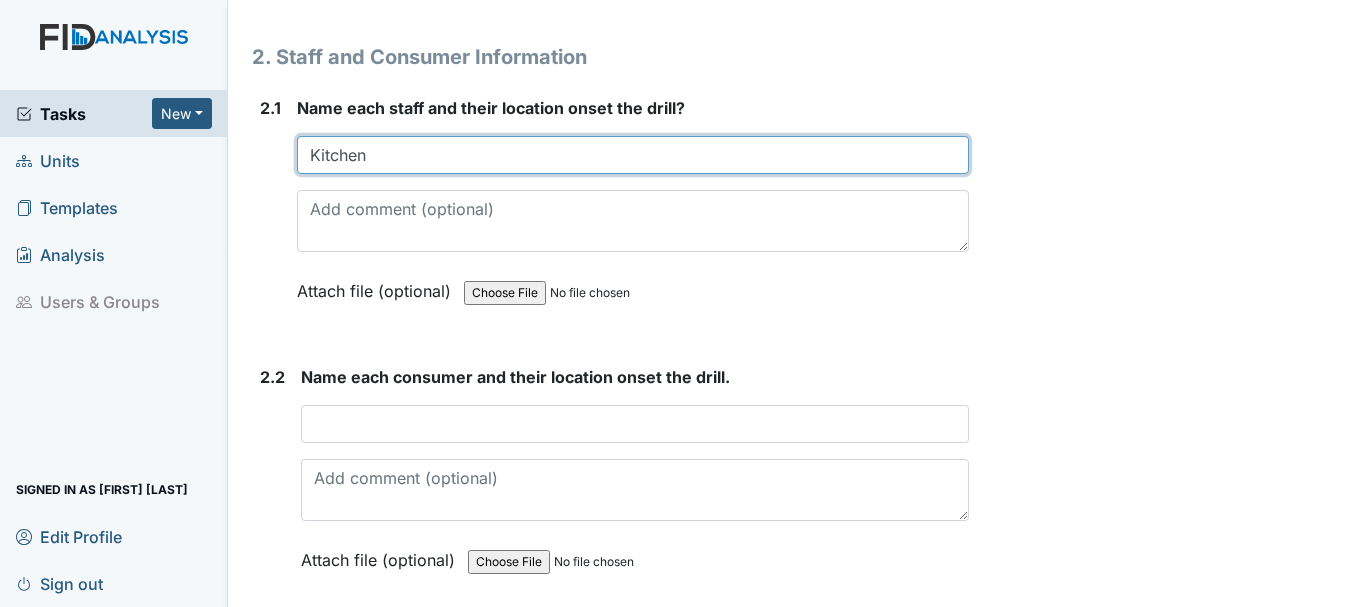 scroll, scrollTop: 1619, scrollLeft: 0, axis: vertical 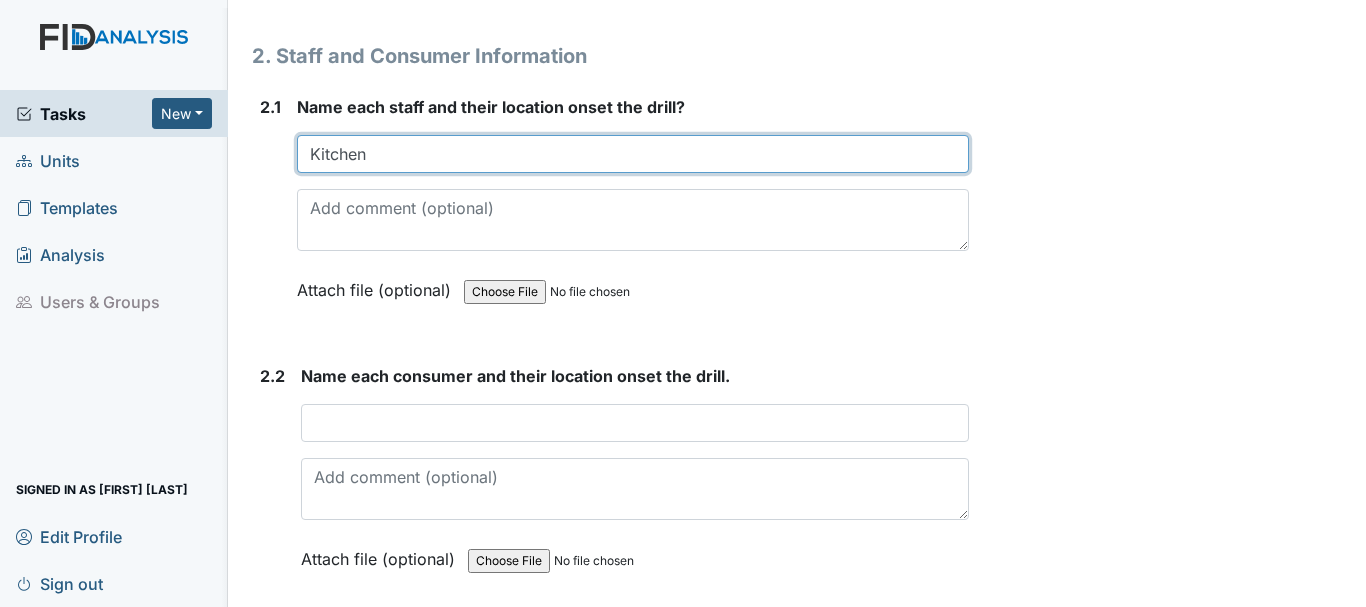 type on "Kitchen" 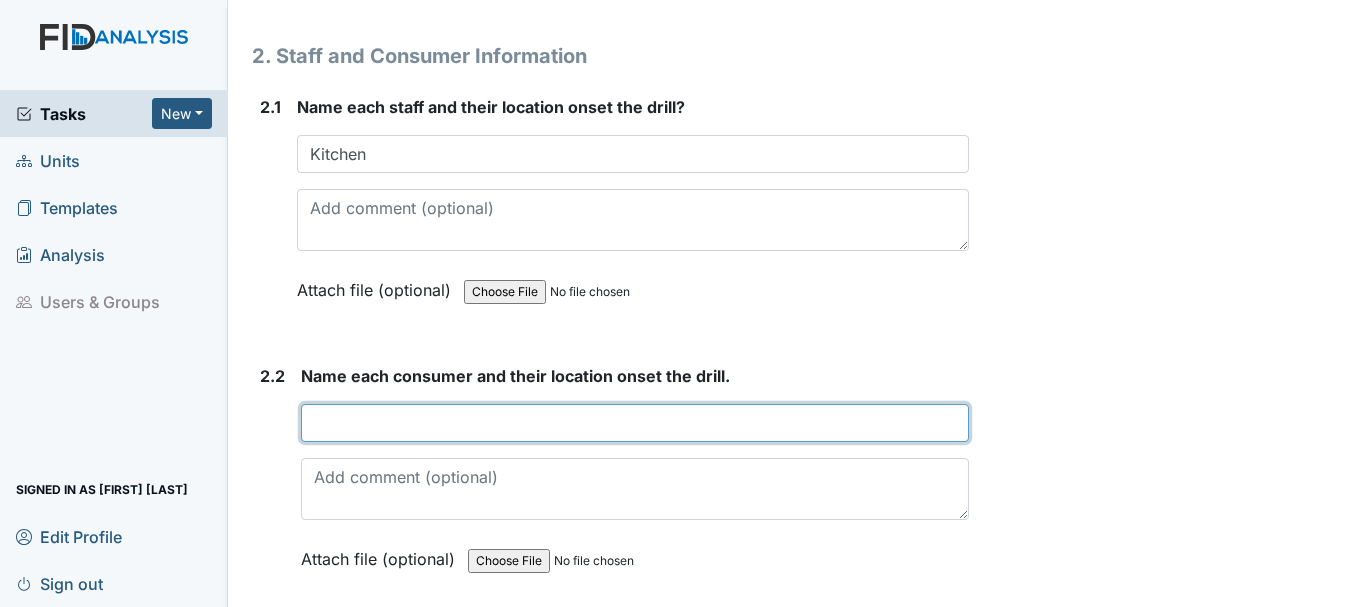 click at bounding box center (635, 423) 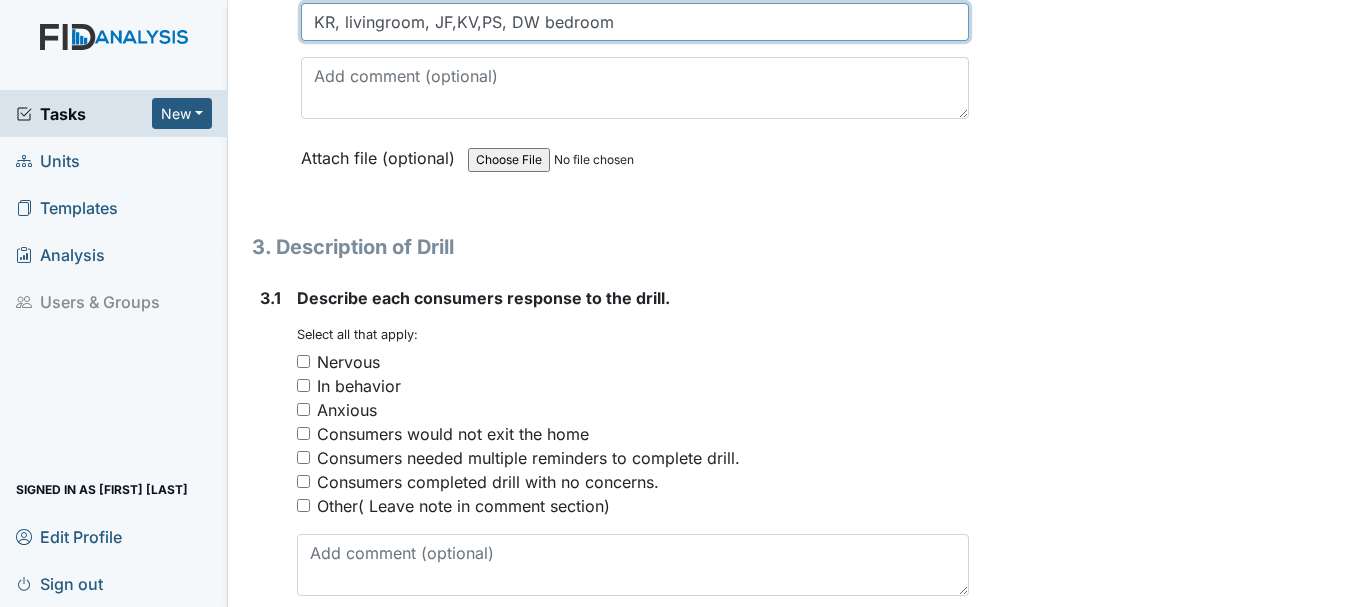 scroll, scrollTop: 2032, scrollLeft: 0, axis: vertical 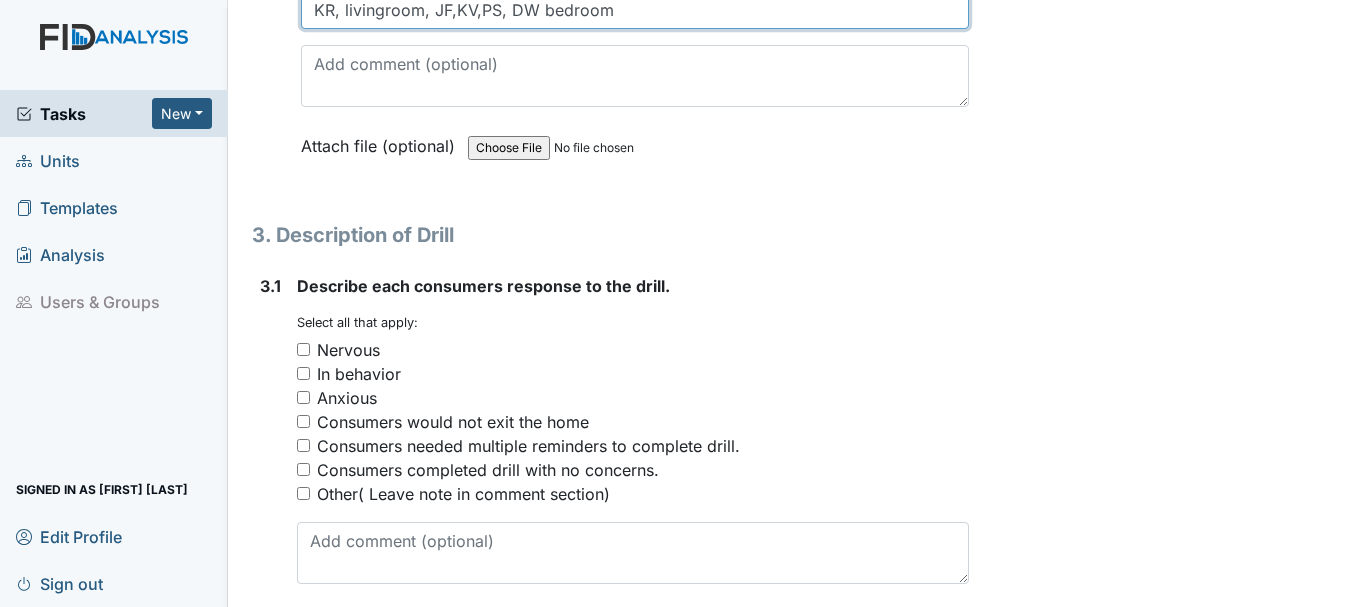 type on "KR, livingroom, JF,KV,PS, DW bedroom" 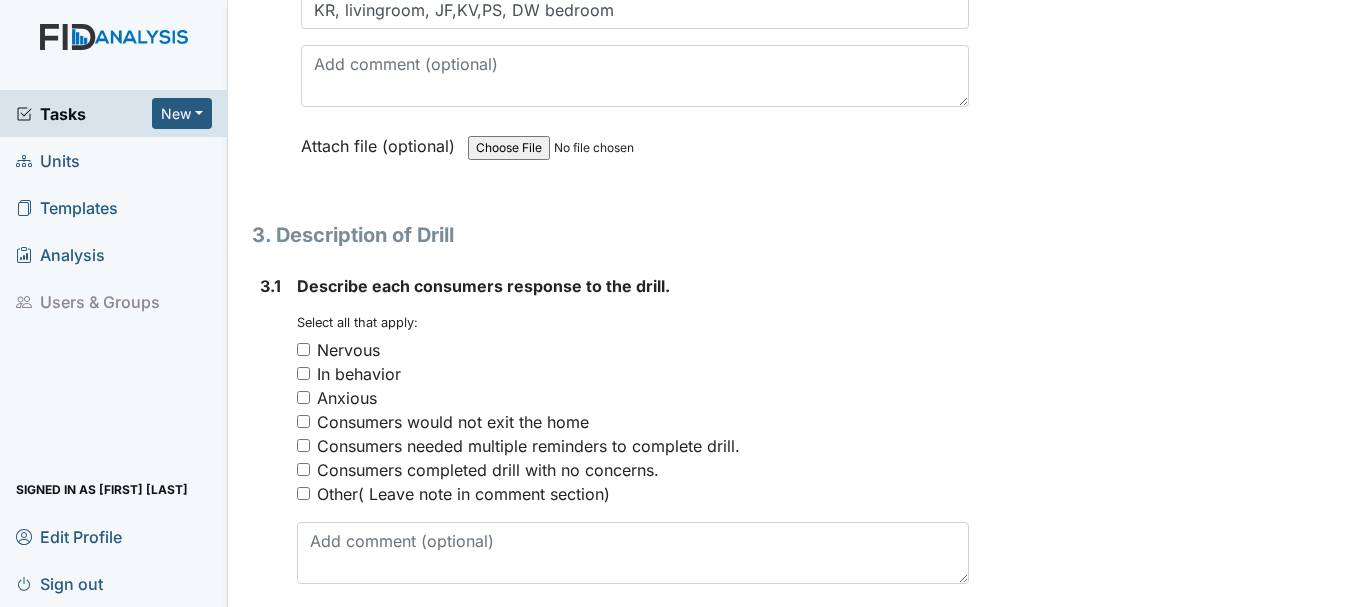 click on "Consumers completed drill with no concerns." at bounding box center [633, 470] 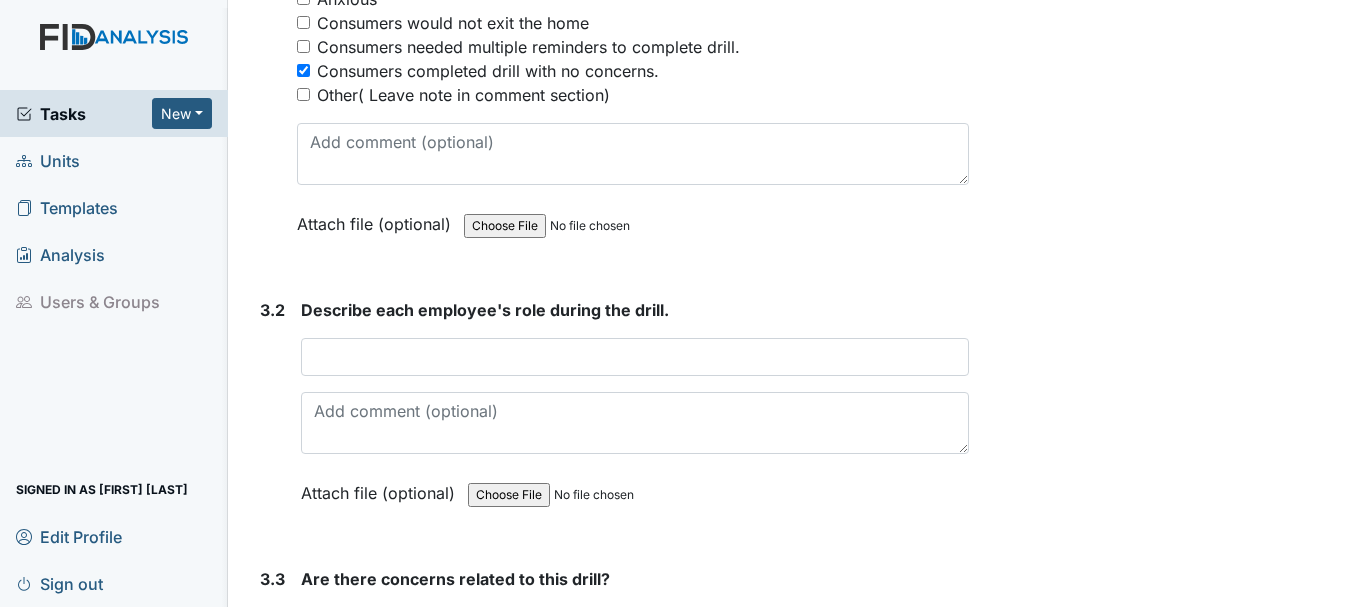 scroll, scrollTop: 2459, scrollLeft: 0, axis: vertical 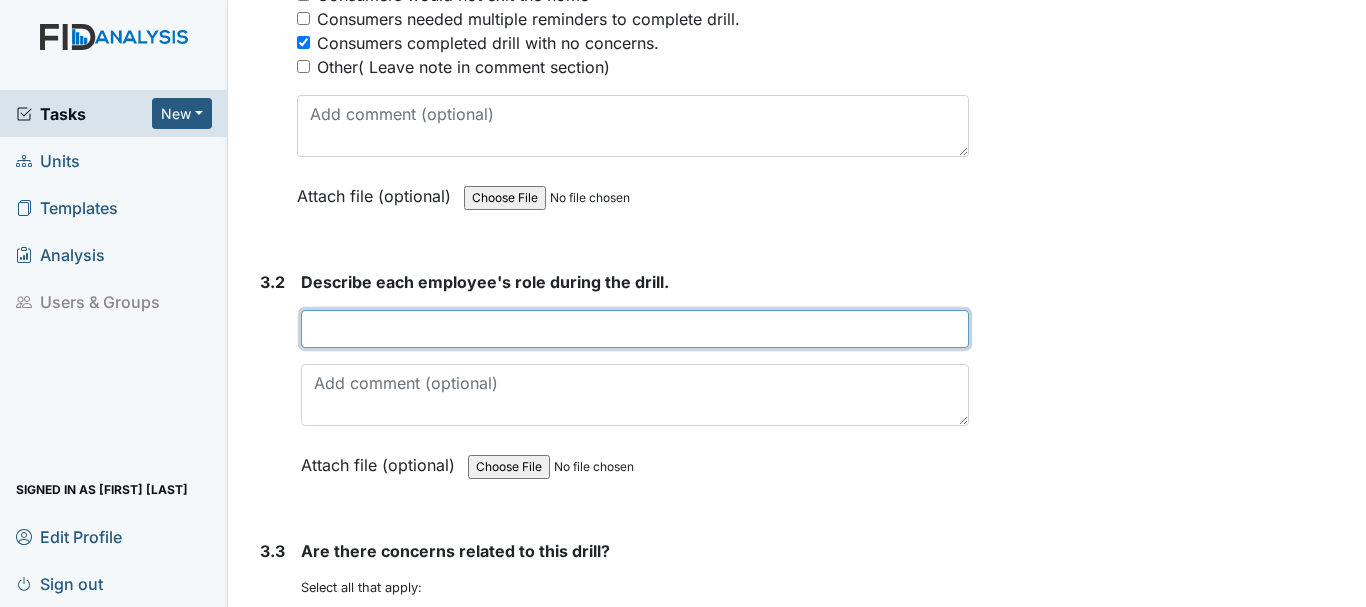 click at bounding box center [635, 329] 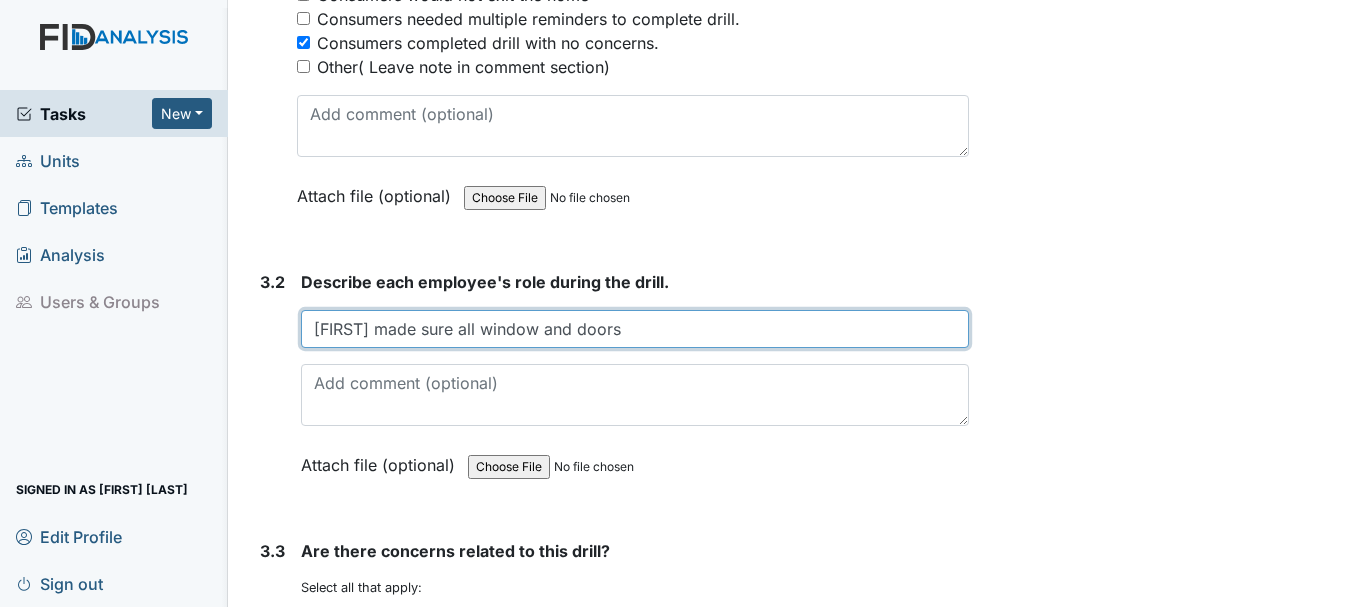 click on "[FIRST] made sure all window and doors" at bounding box center [635, 329] 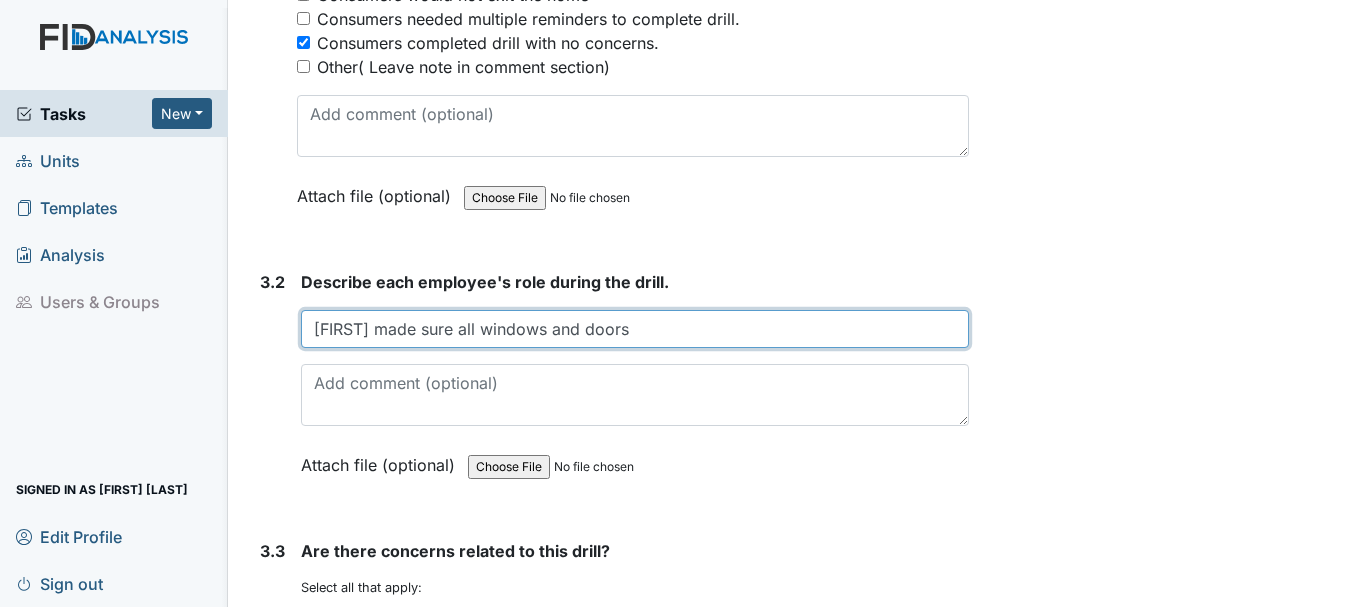 click on "[FIRST] made sure all windows and doors" at bounding box center (635, 329) 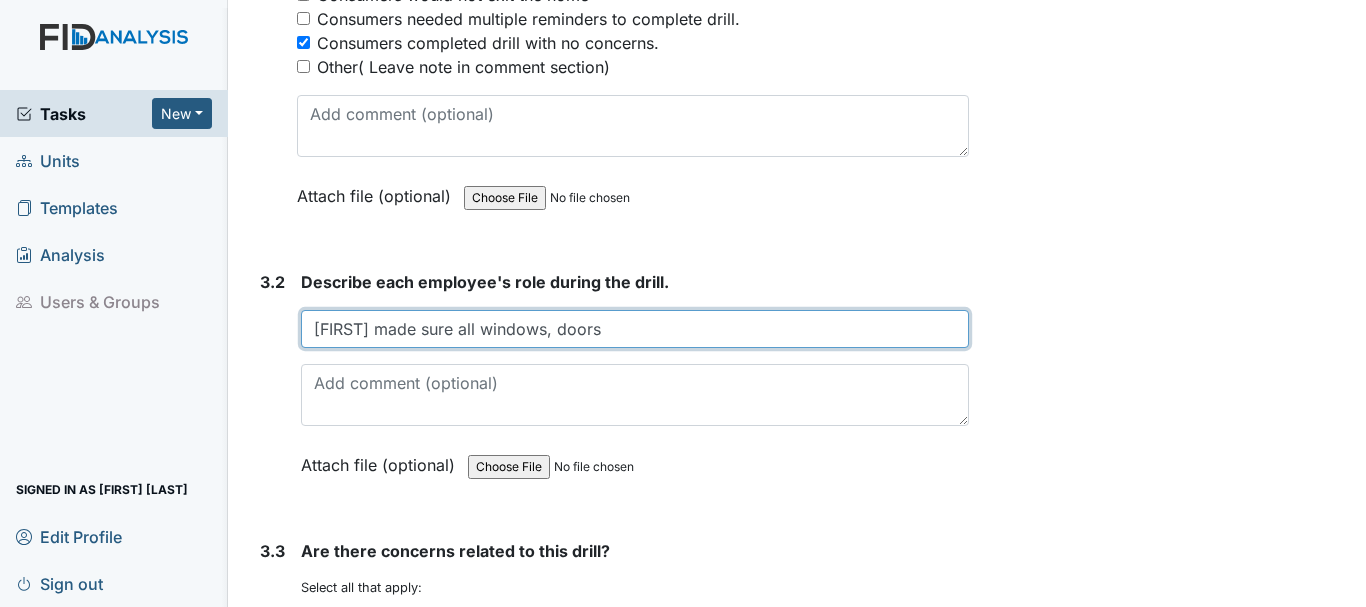 click on "[FIRST] made sure all windows, doors" at bounding box center [635, 329] 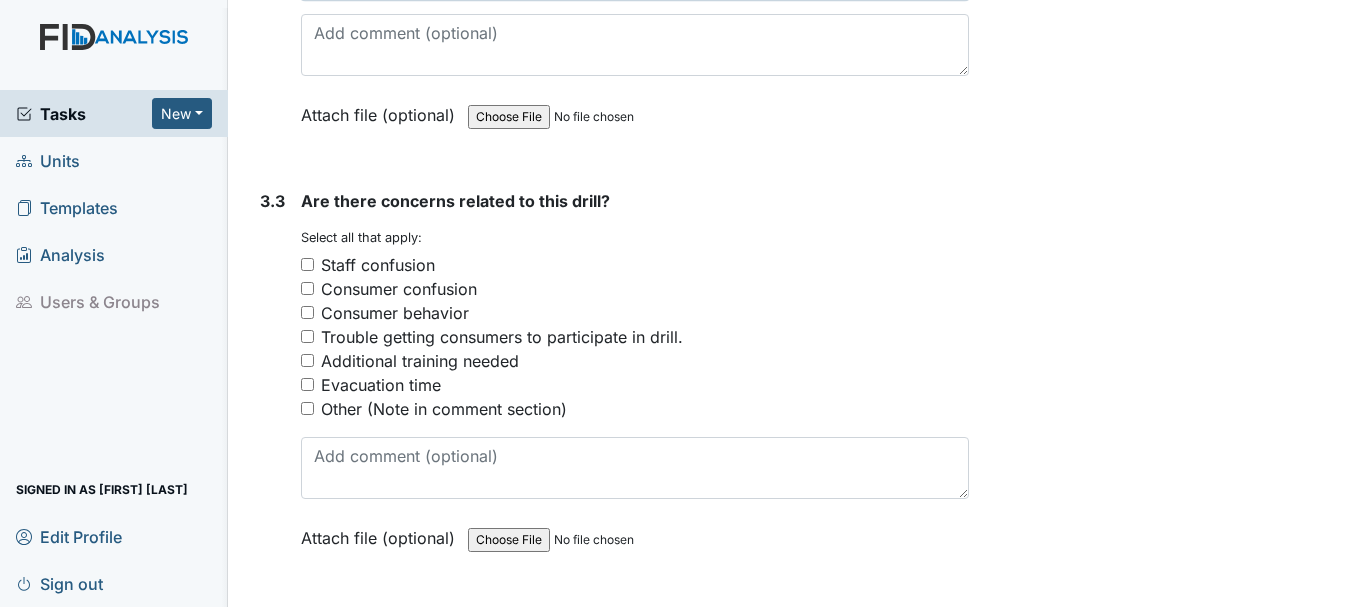 scroll, scrollTop: 2816, scrollLeft: 0, axis: vertical 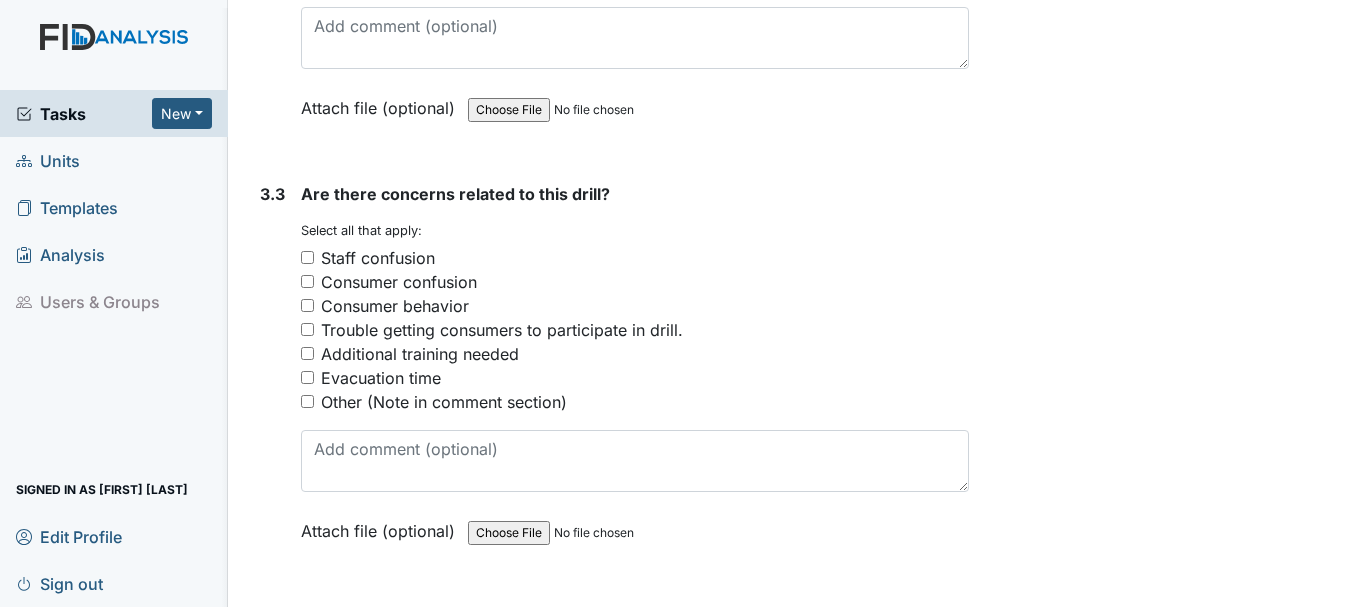 type on "[FIRST] made sure all windows, doors, and vents are close" 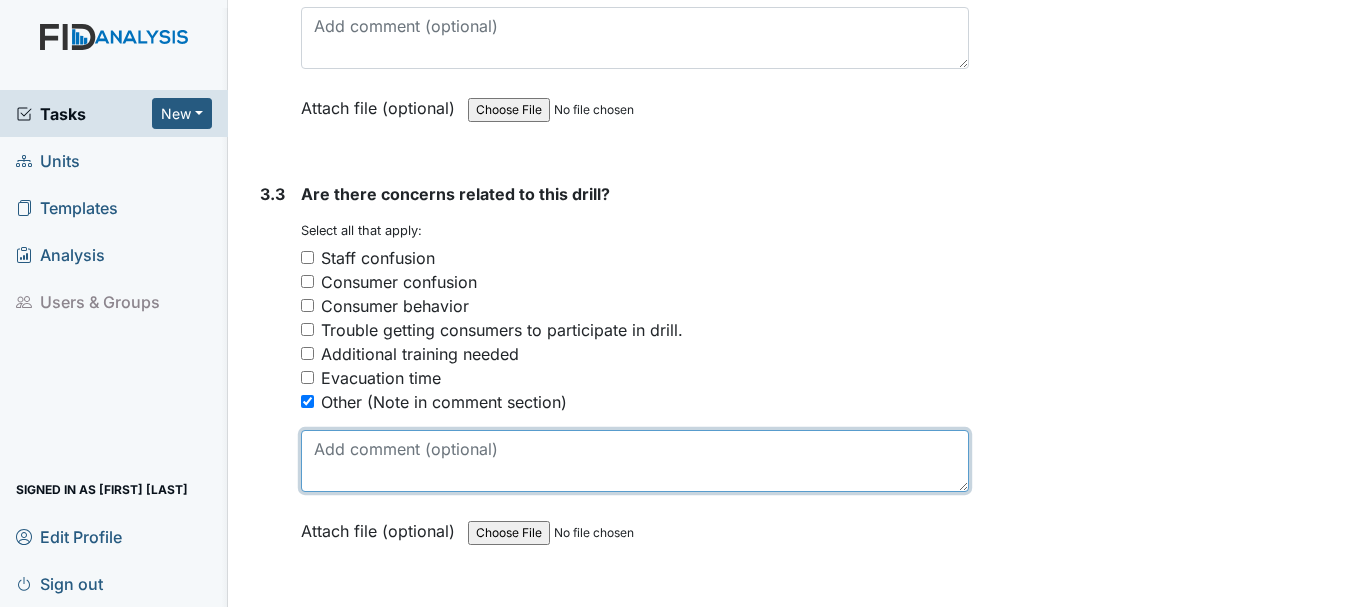 click at bounding box center (635, 461) 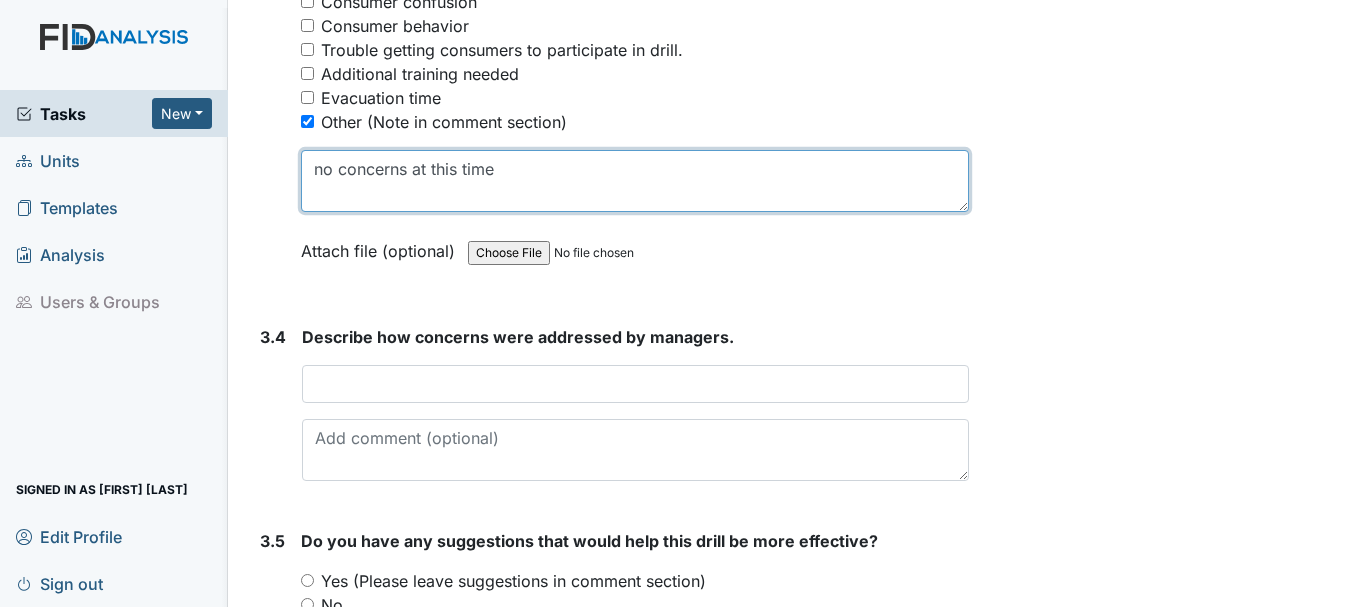 scroll, scrollTop: 3115, scrollLeft: 0, axis: vertical 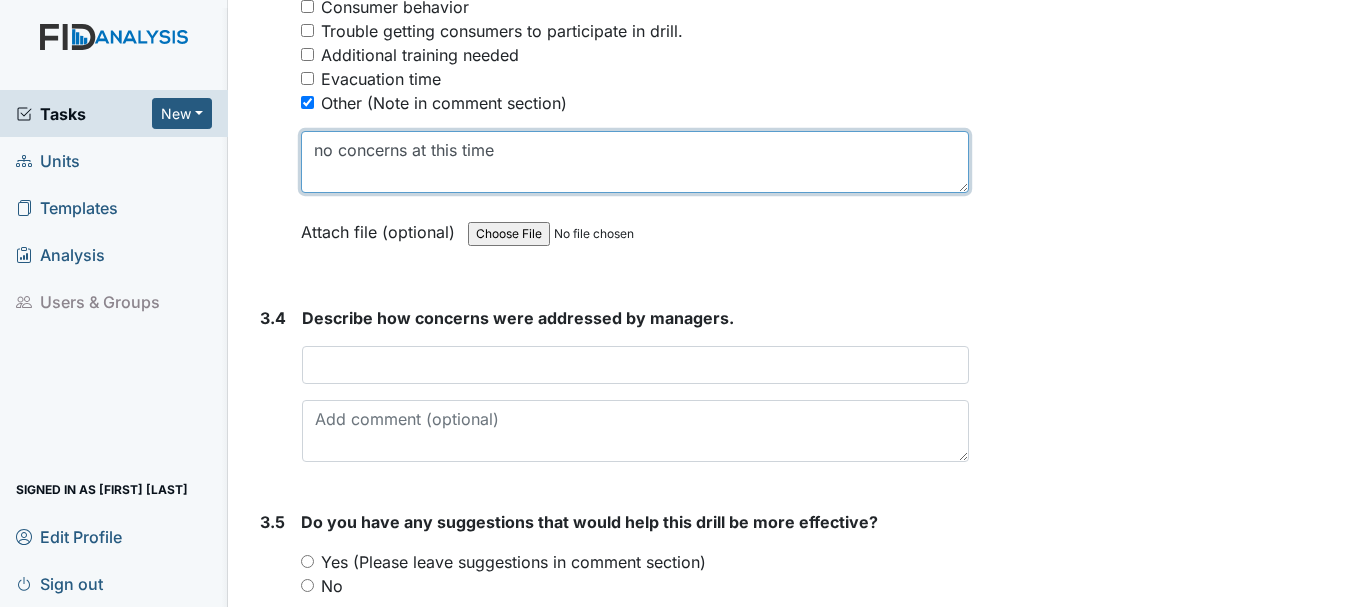 type on "no concerns at this time" 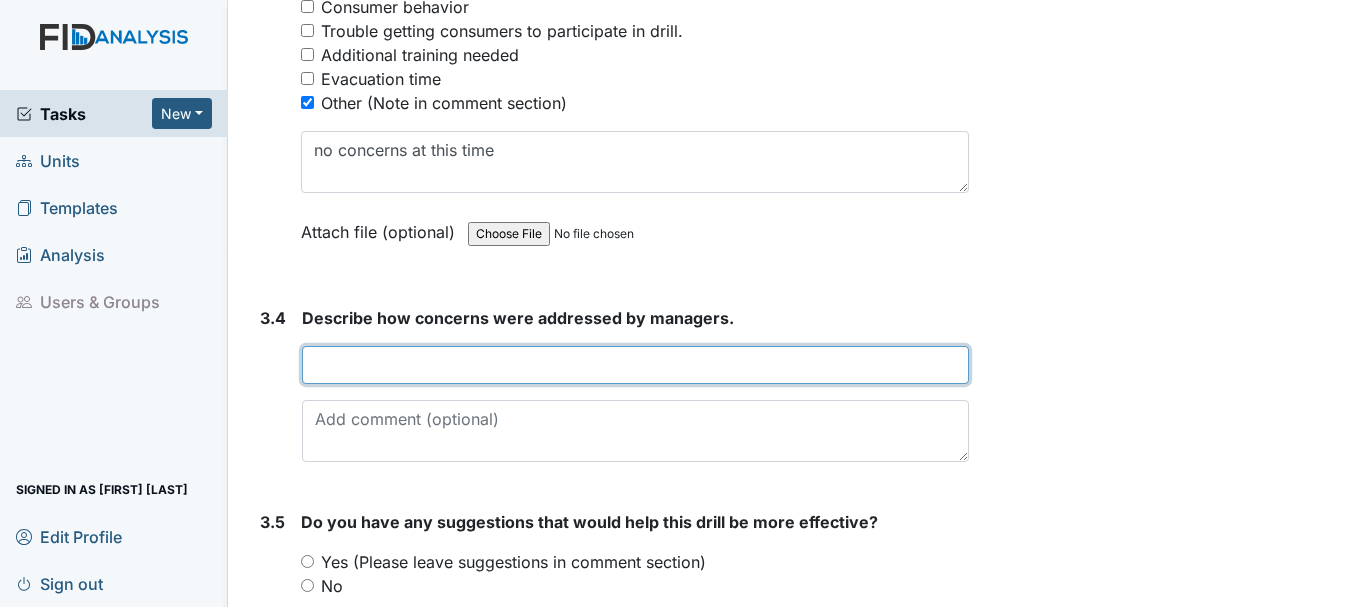 click at bounding box center [635, 365] 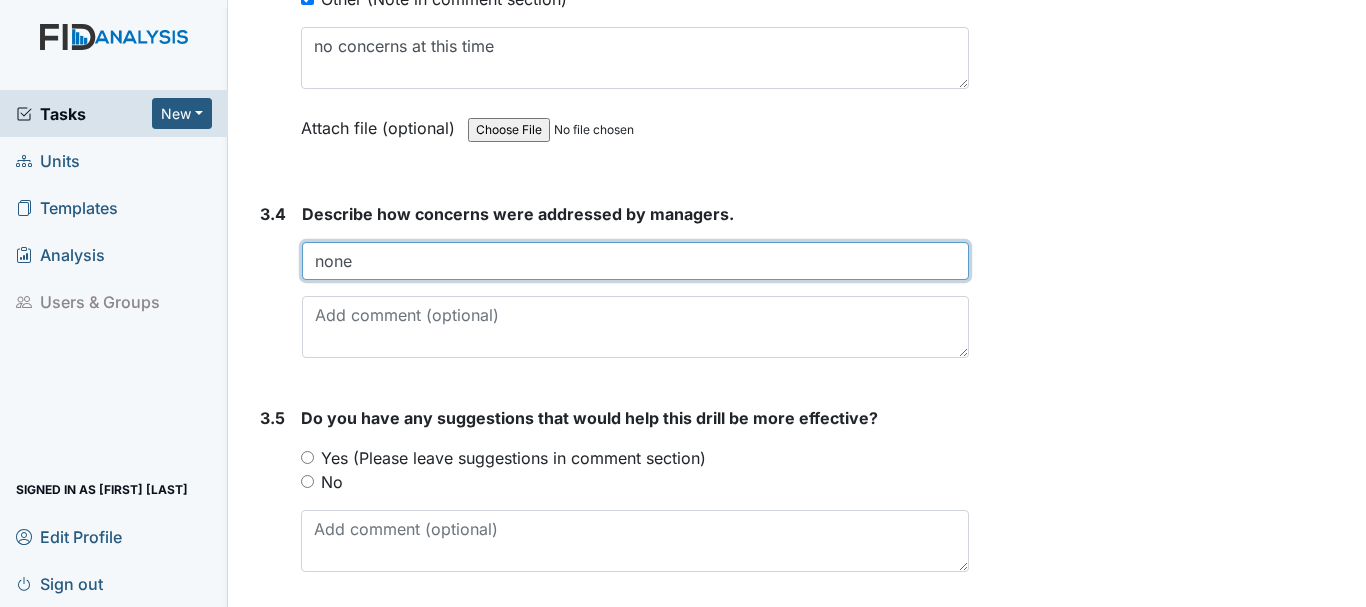 scroll, scrollTop: 3286, scrollLeft: 0, axis: vertical 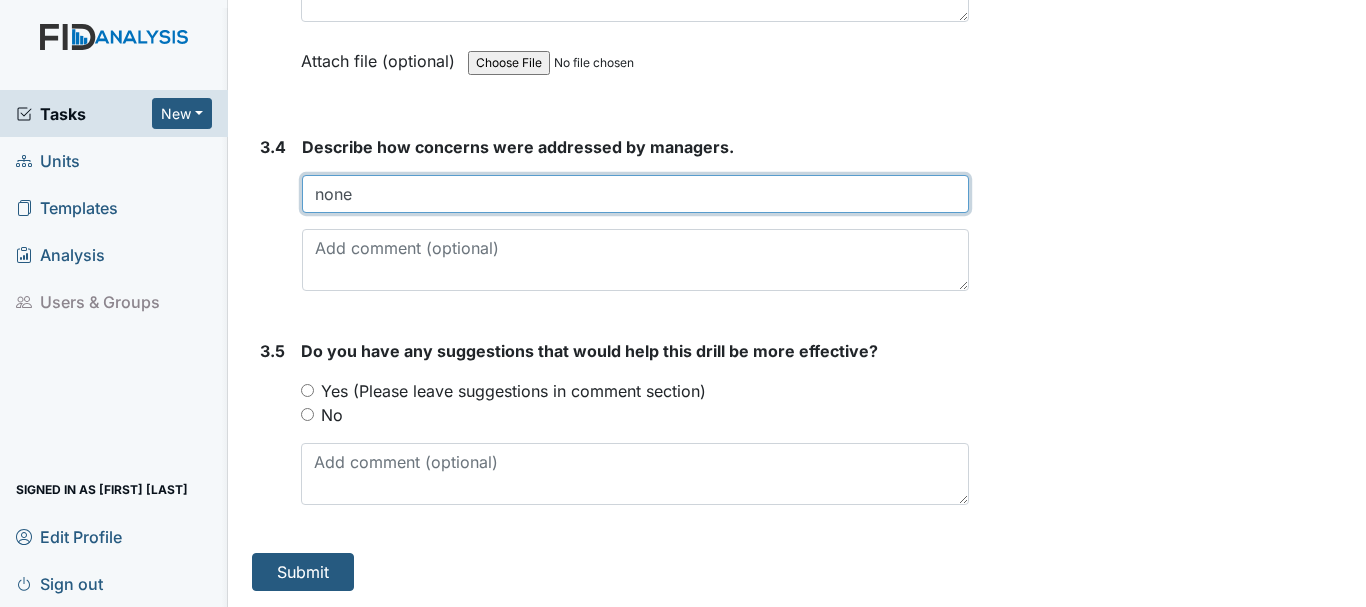 type on "none" 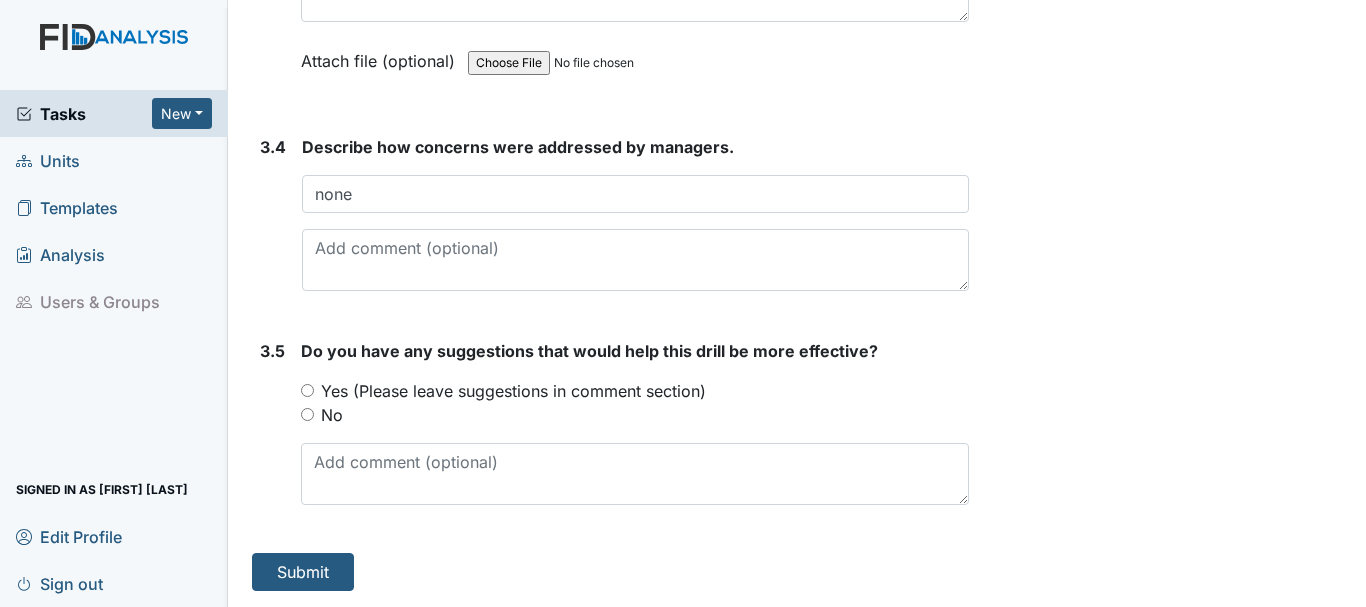 click on "No" at bounding box center [307, 414] 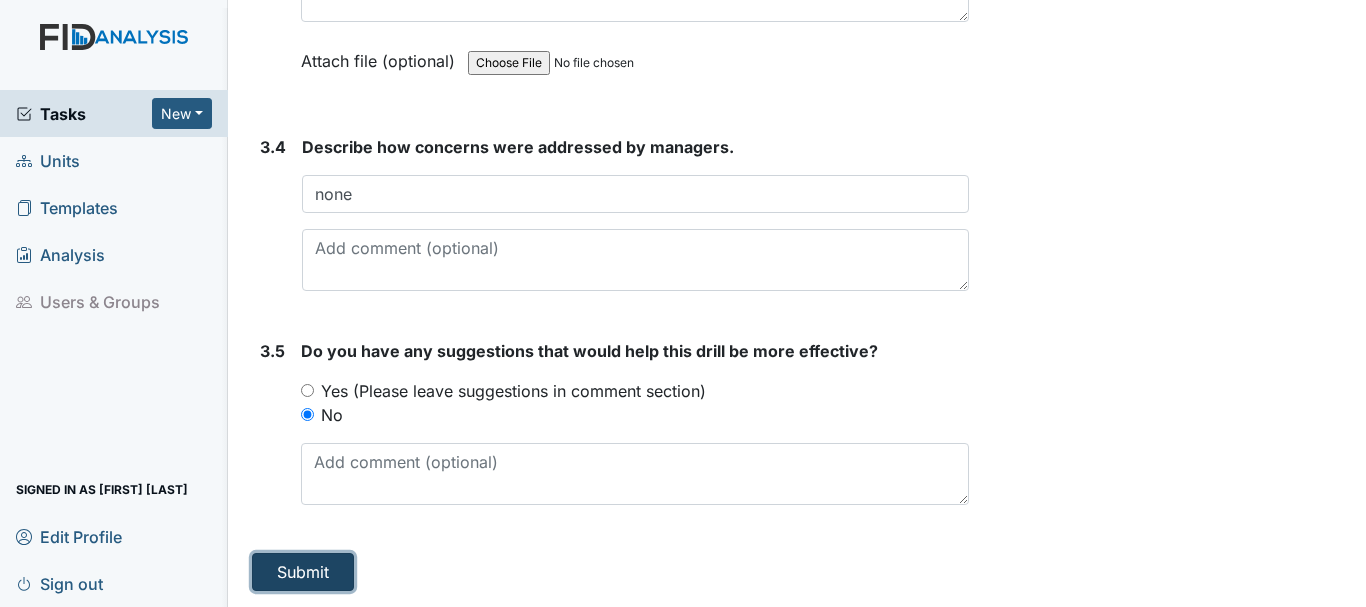 click on "Submit" at bounding box center (303, 572) 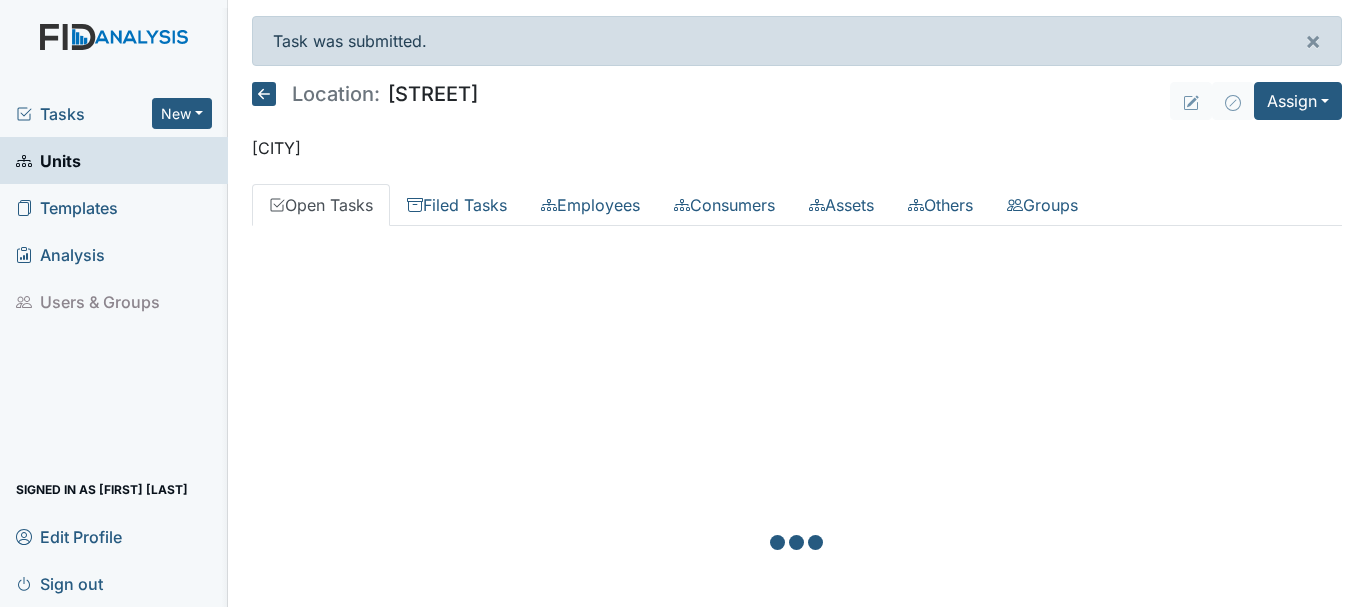 scroll, scrollTop: 0, scrollLeft: 0, axis: both 